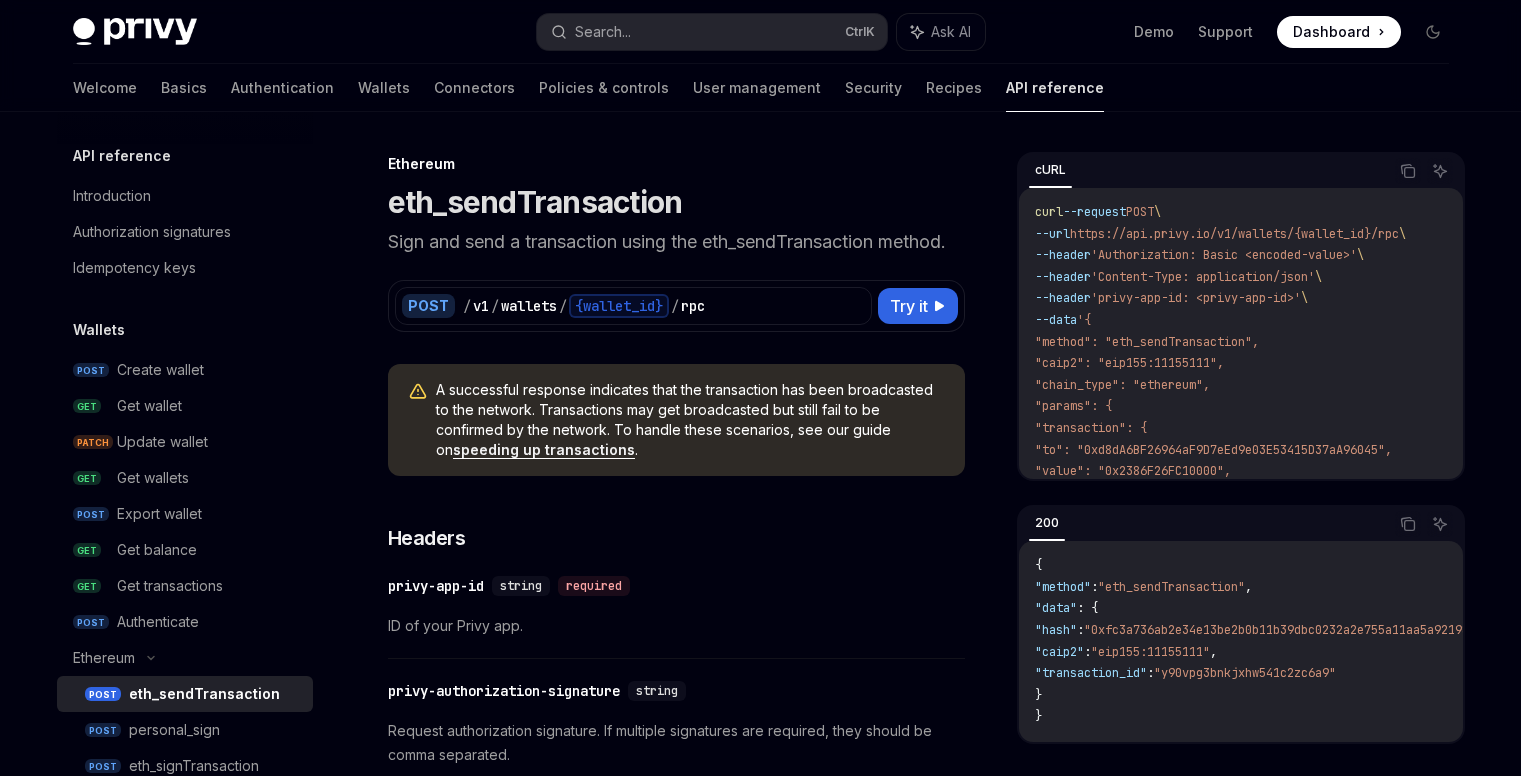 scroll, scrollTop: 1040, scrollLeft: 0, axis: vertical 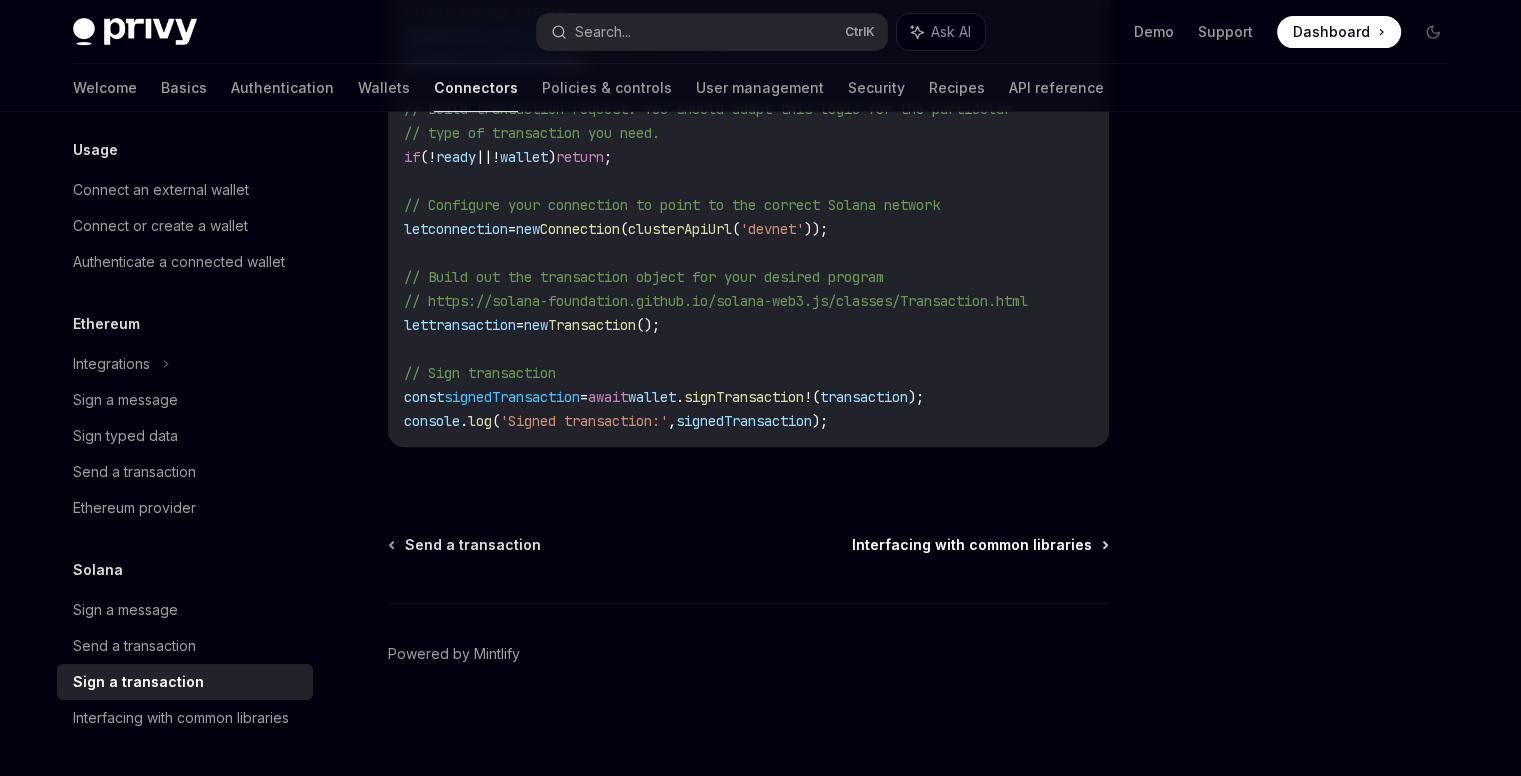 click on "Interfacing with common libraries" at bounding box center (972, 545) 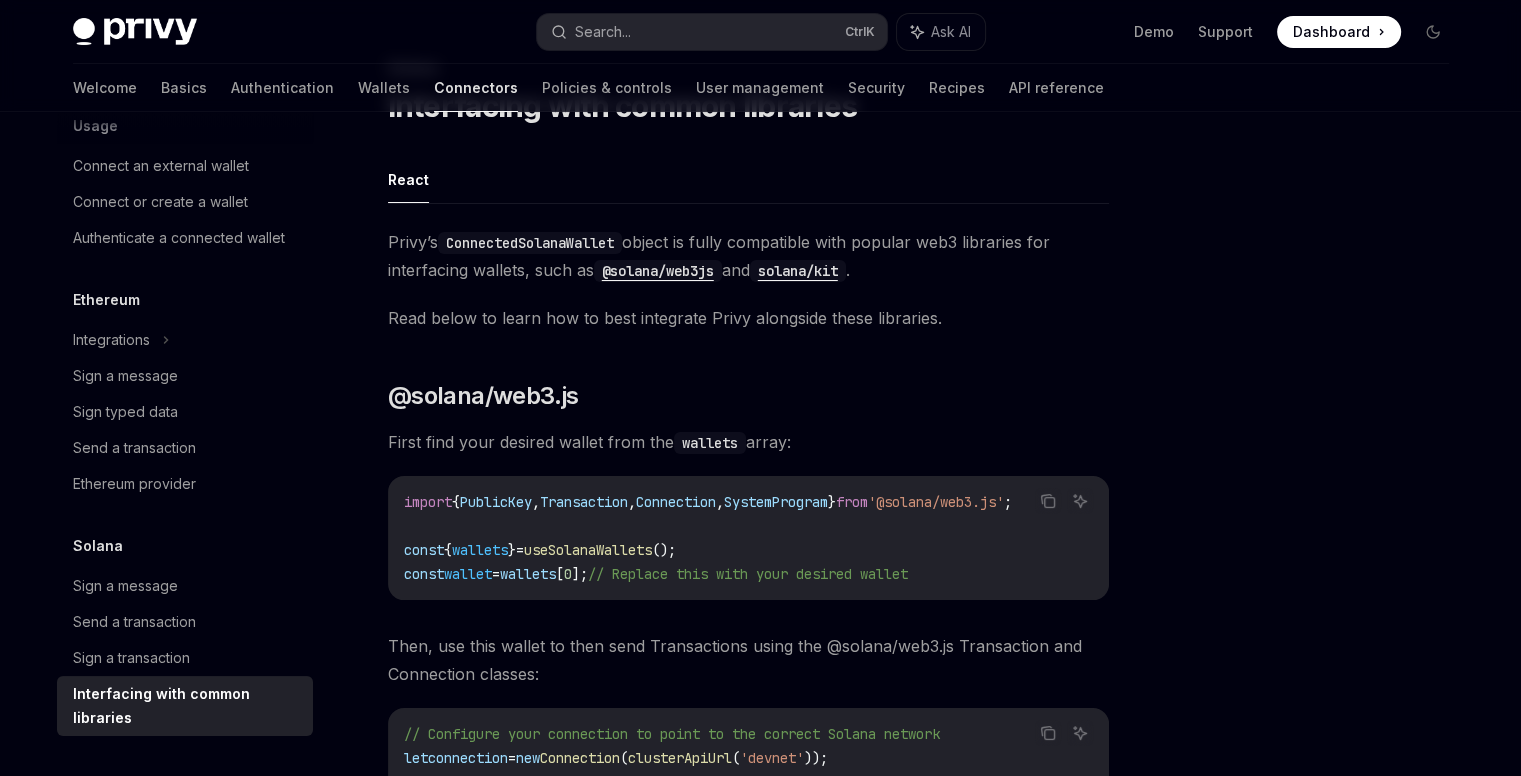 scroll, scrollTop: 58, scrollLeft: 0, axis: vertical 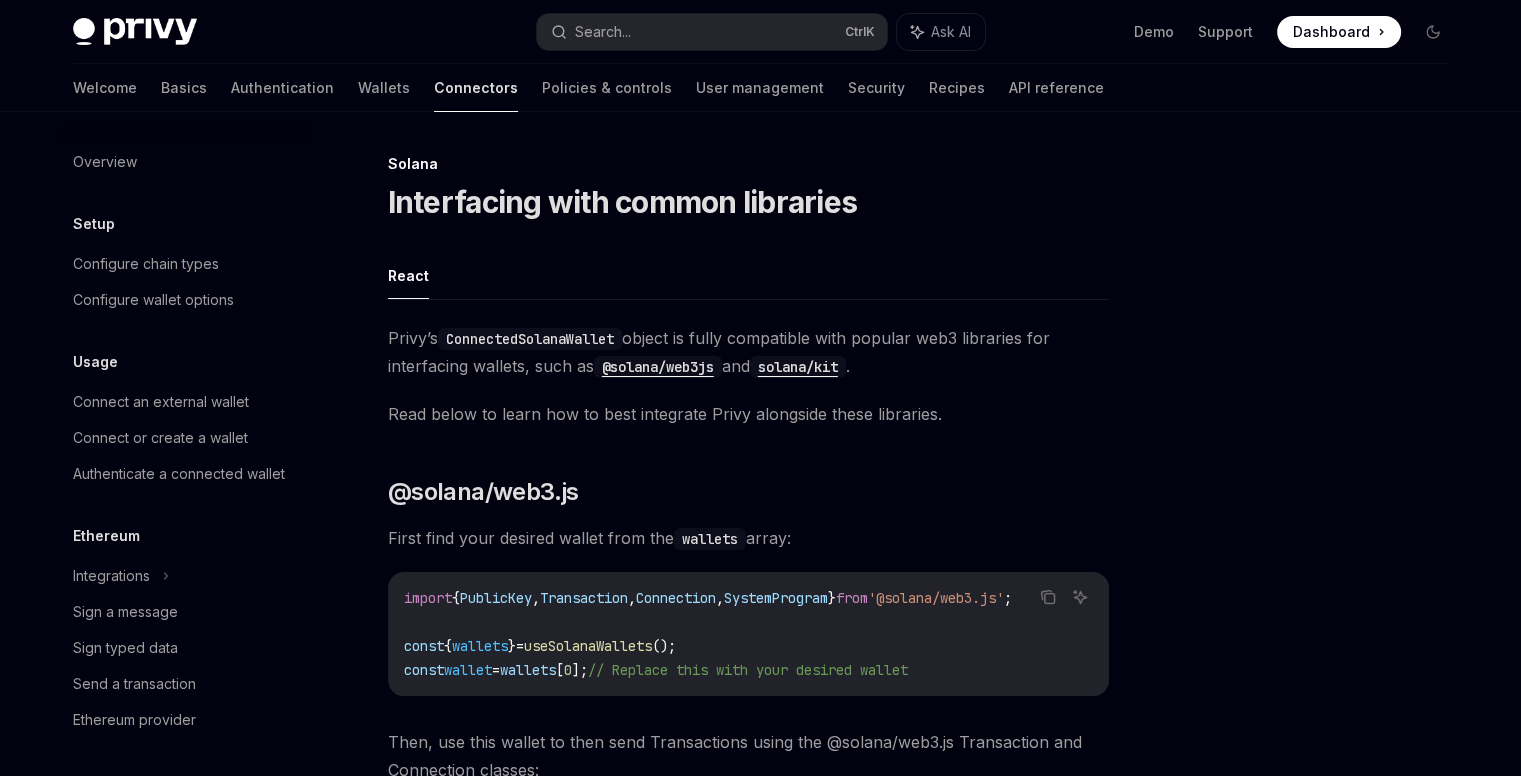 click at bounding box center (135, 32) 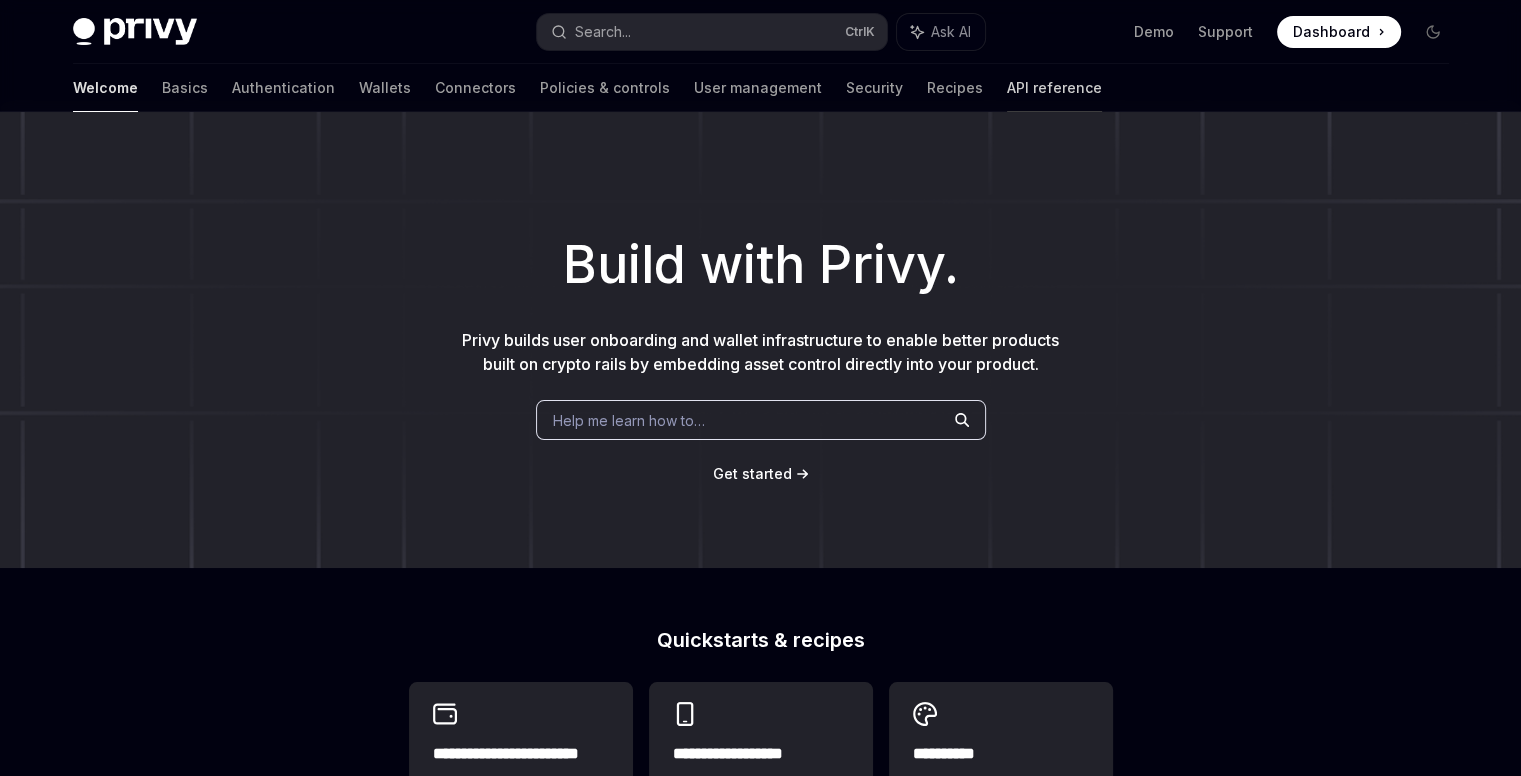 click on "API reference" at bounding box center (1054, 88) 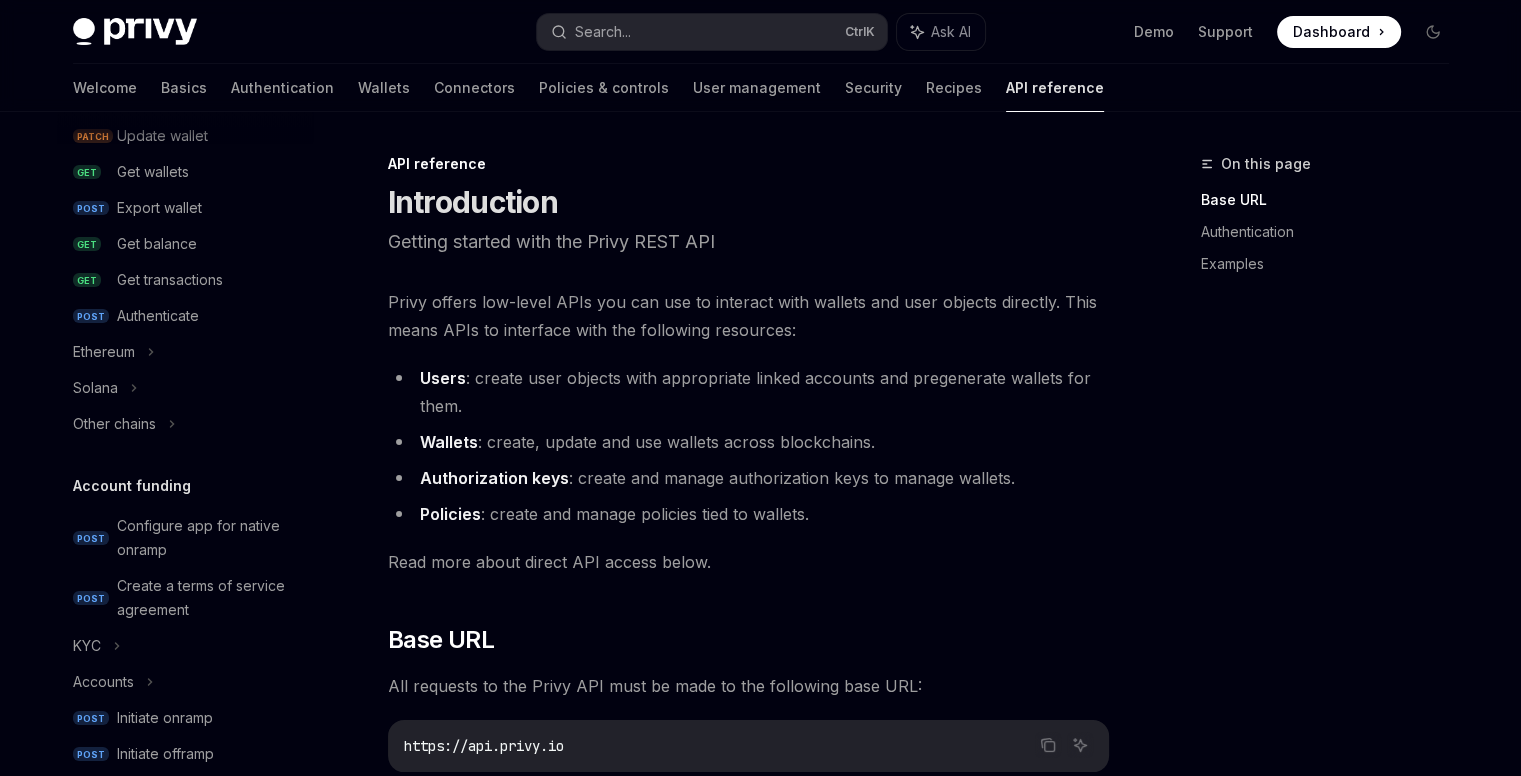 scroll, scrollTop: 314, scrollLeft: 0, axis: vertical 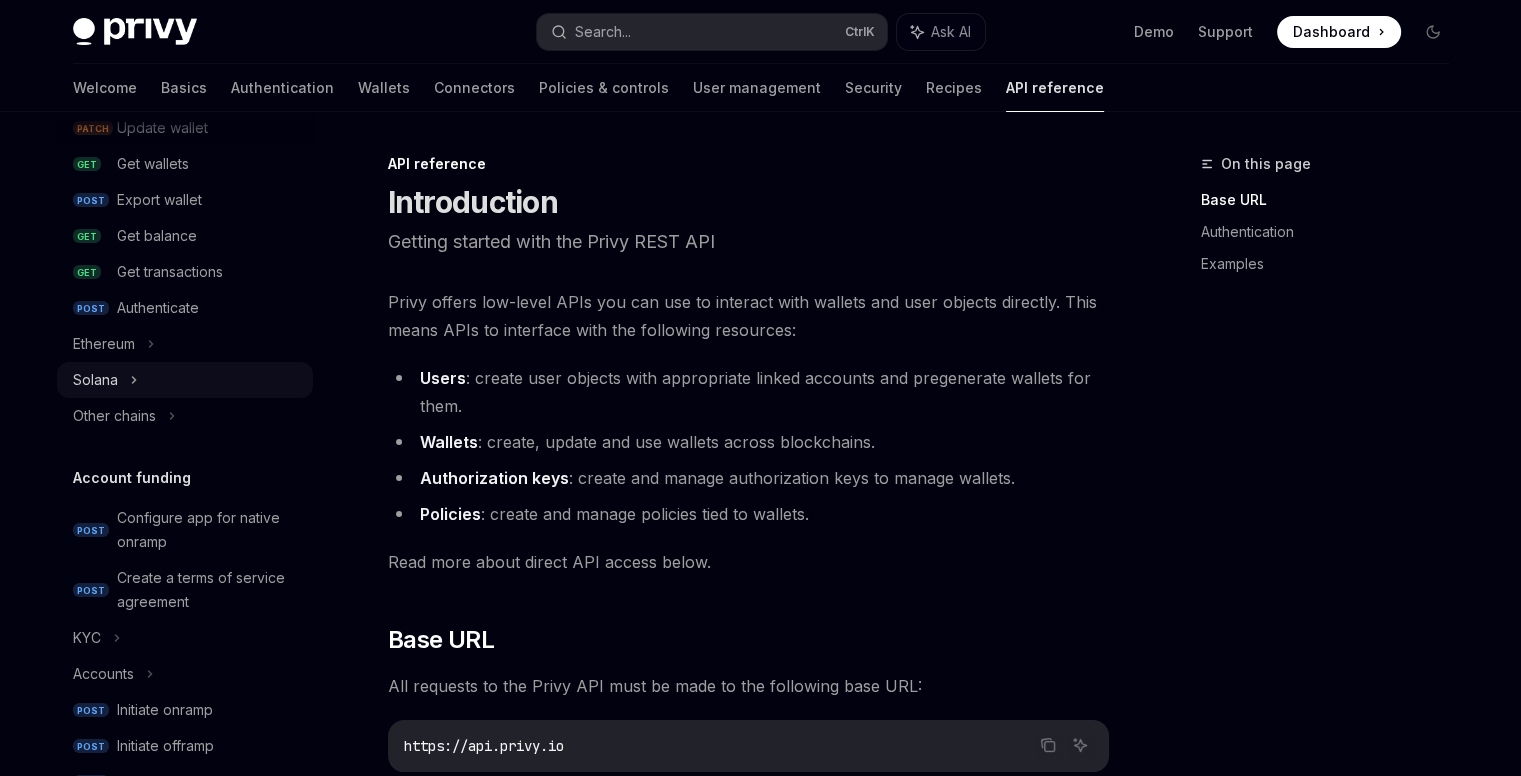 click on "Solana" at bounding box center [95, 380] 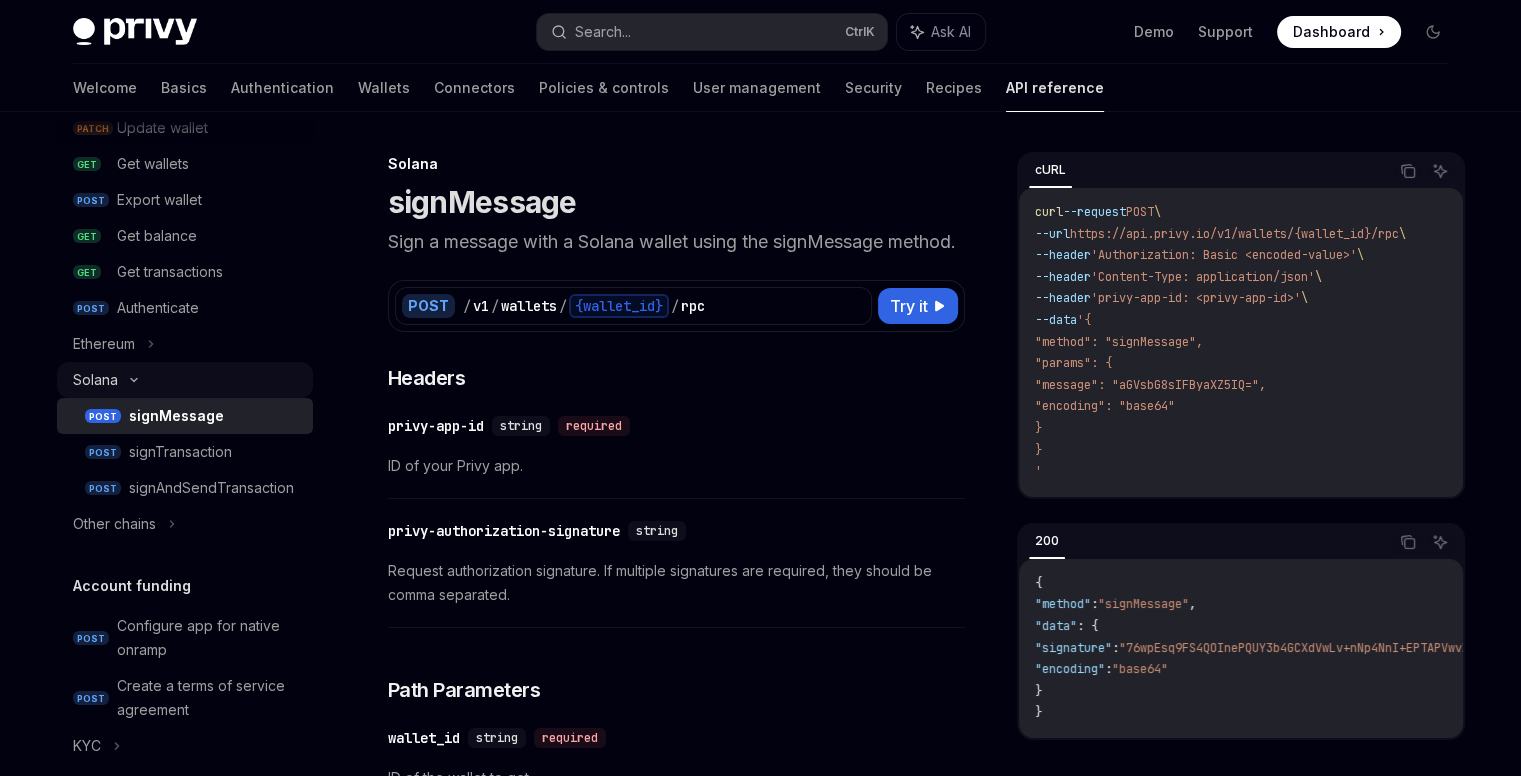 scroll, scrollTop: 378, scrollLeft: 0, axis: vertical 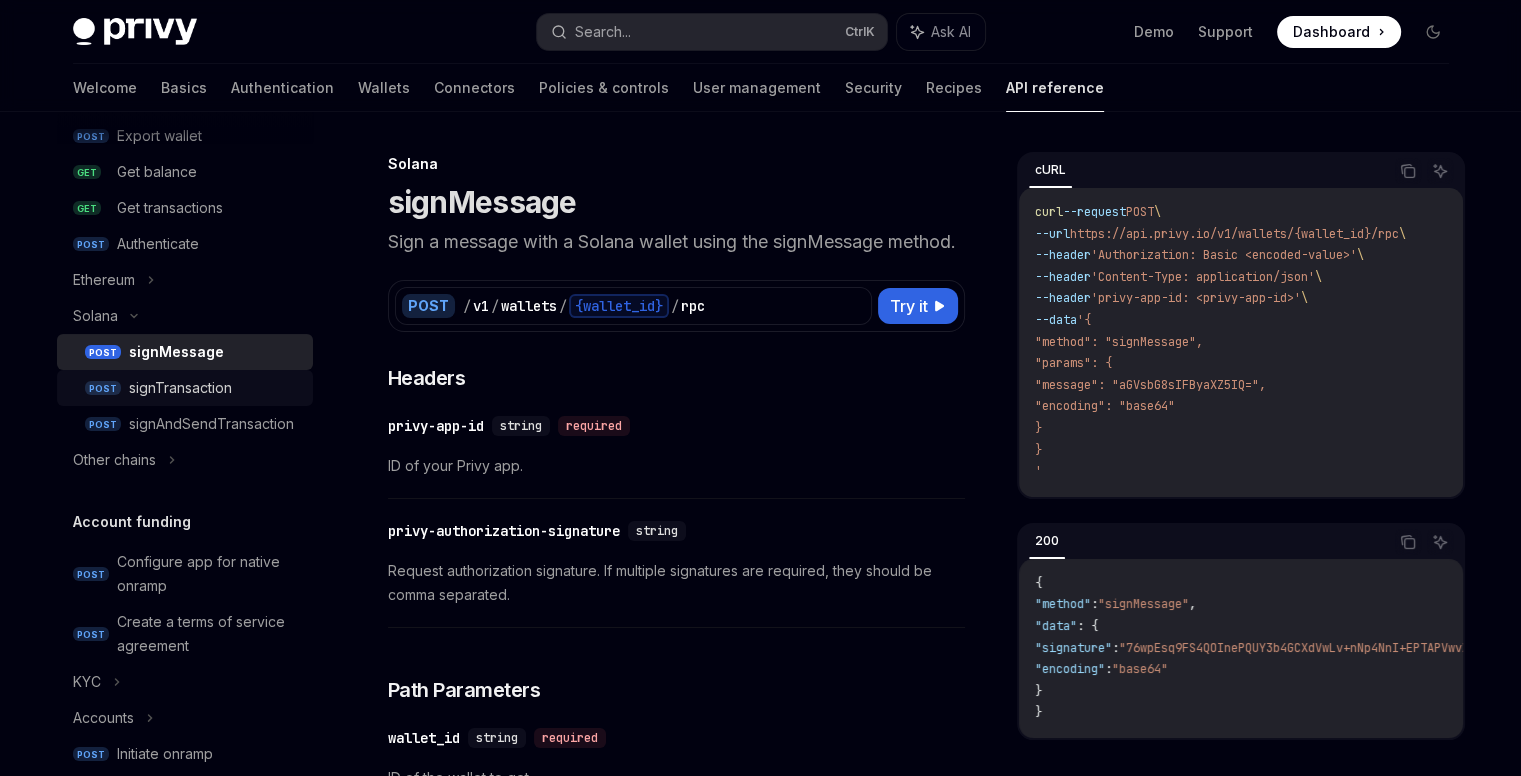 click on "signTransaction" at bounding box center [180, 388] 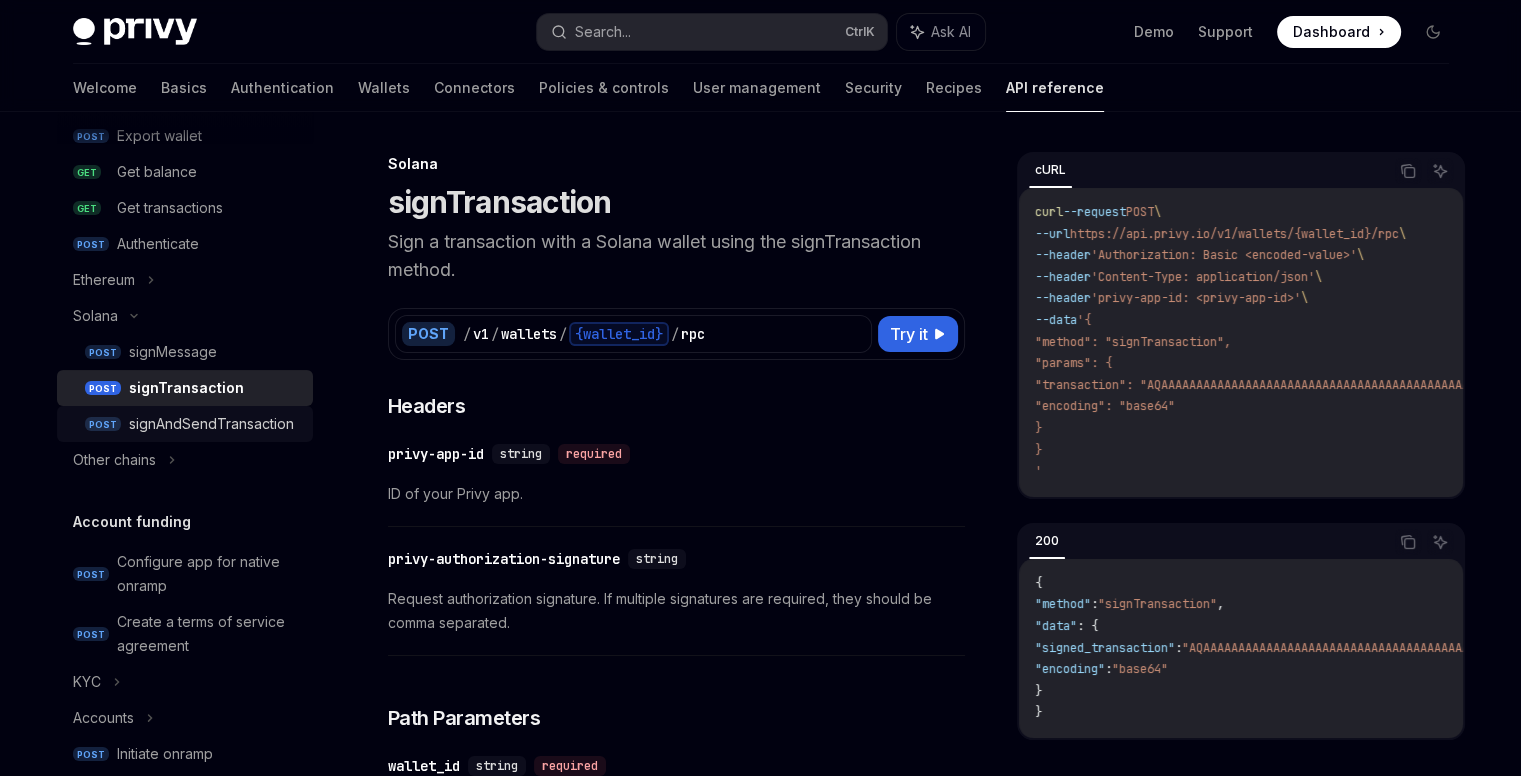 click on "signAndSendTransaction" at bounding box center (211, 424) 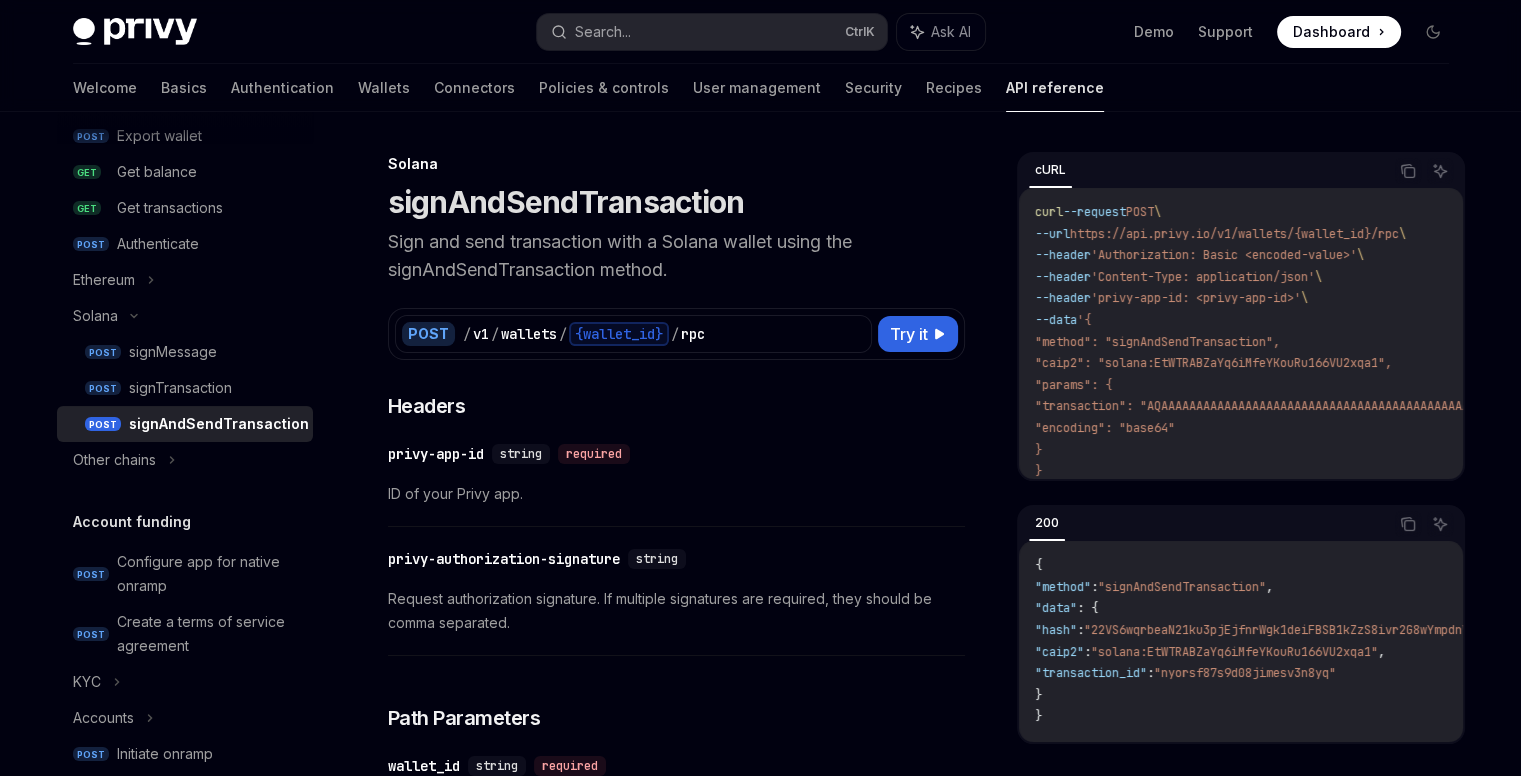 scroll, scrollTop: 41, scrollLeft: 0, axis: vertical 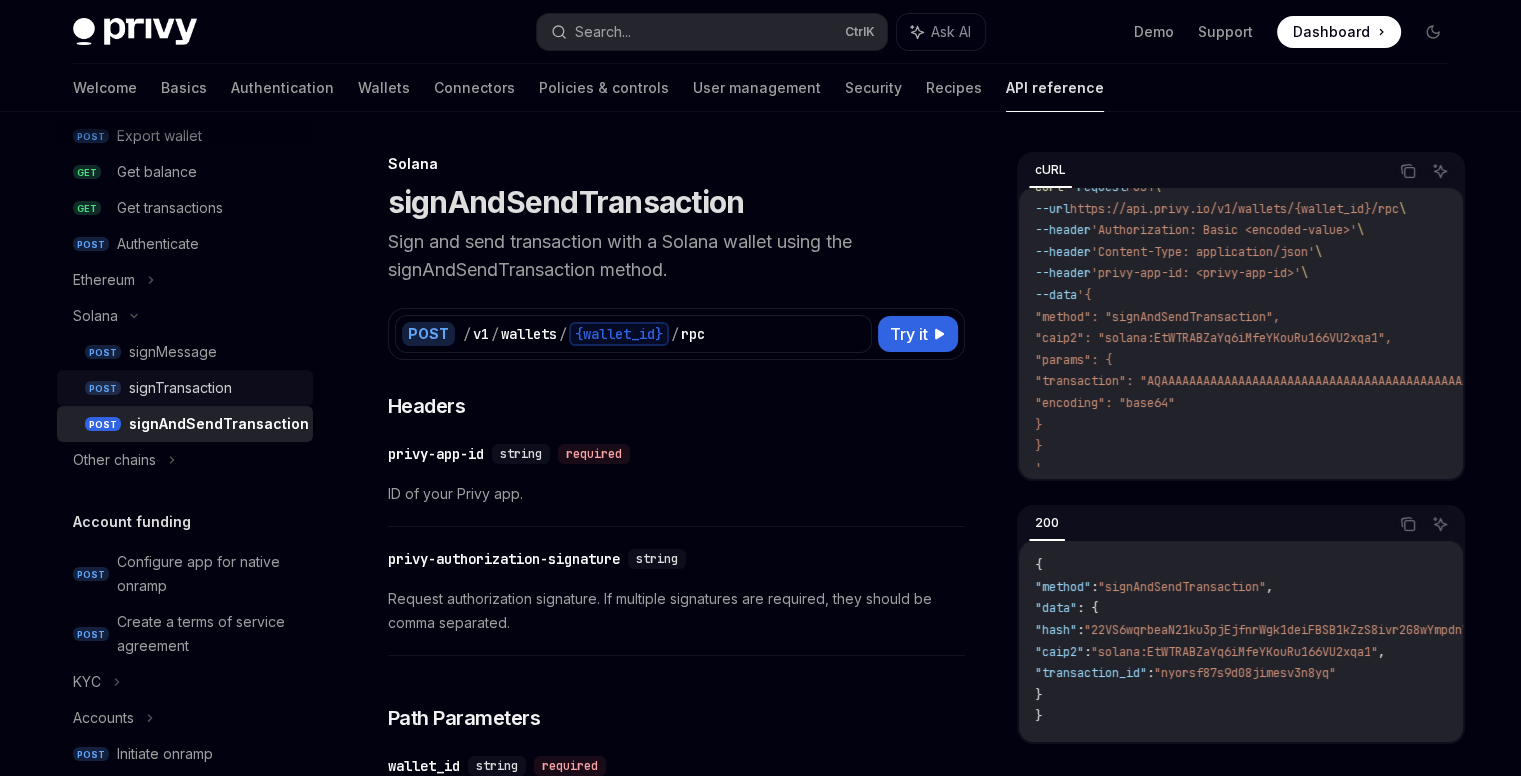 click on "signTransaction" at bounding box center [180, 388] 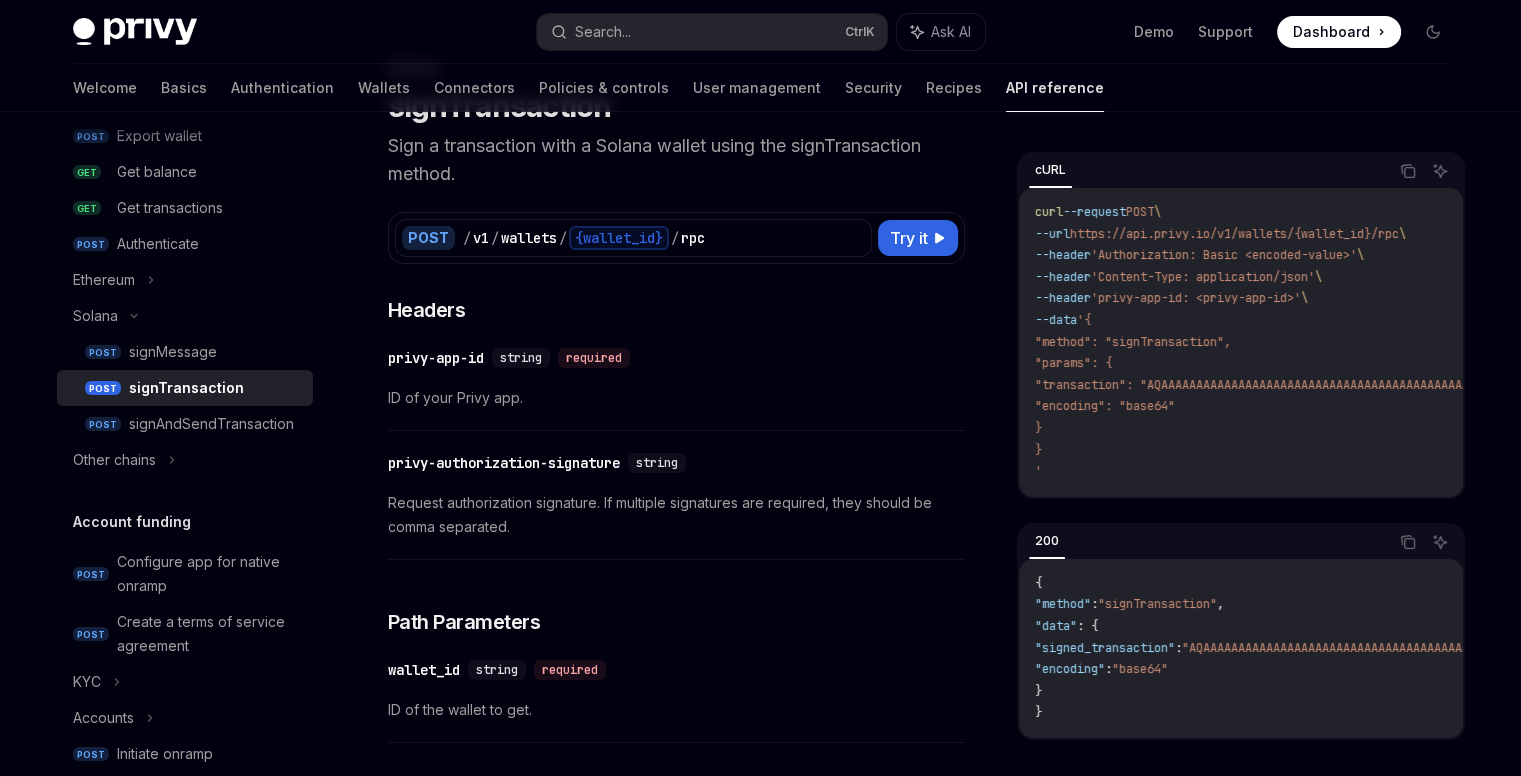 scroll, scrollTop: 0, scrollLeft: 0, axis: both 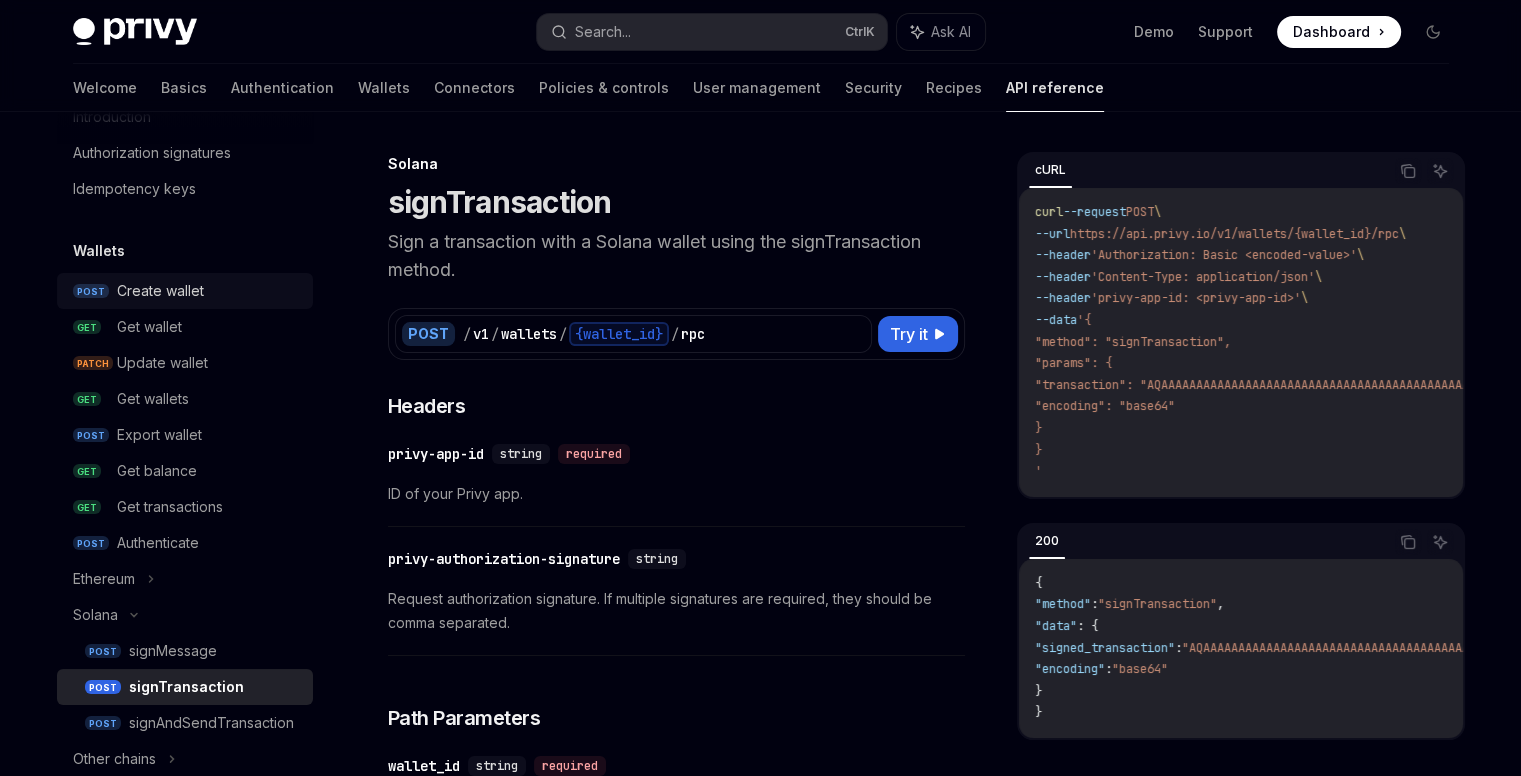 click on "Create wallet" at bounding box center (160, 291) 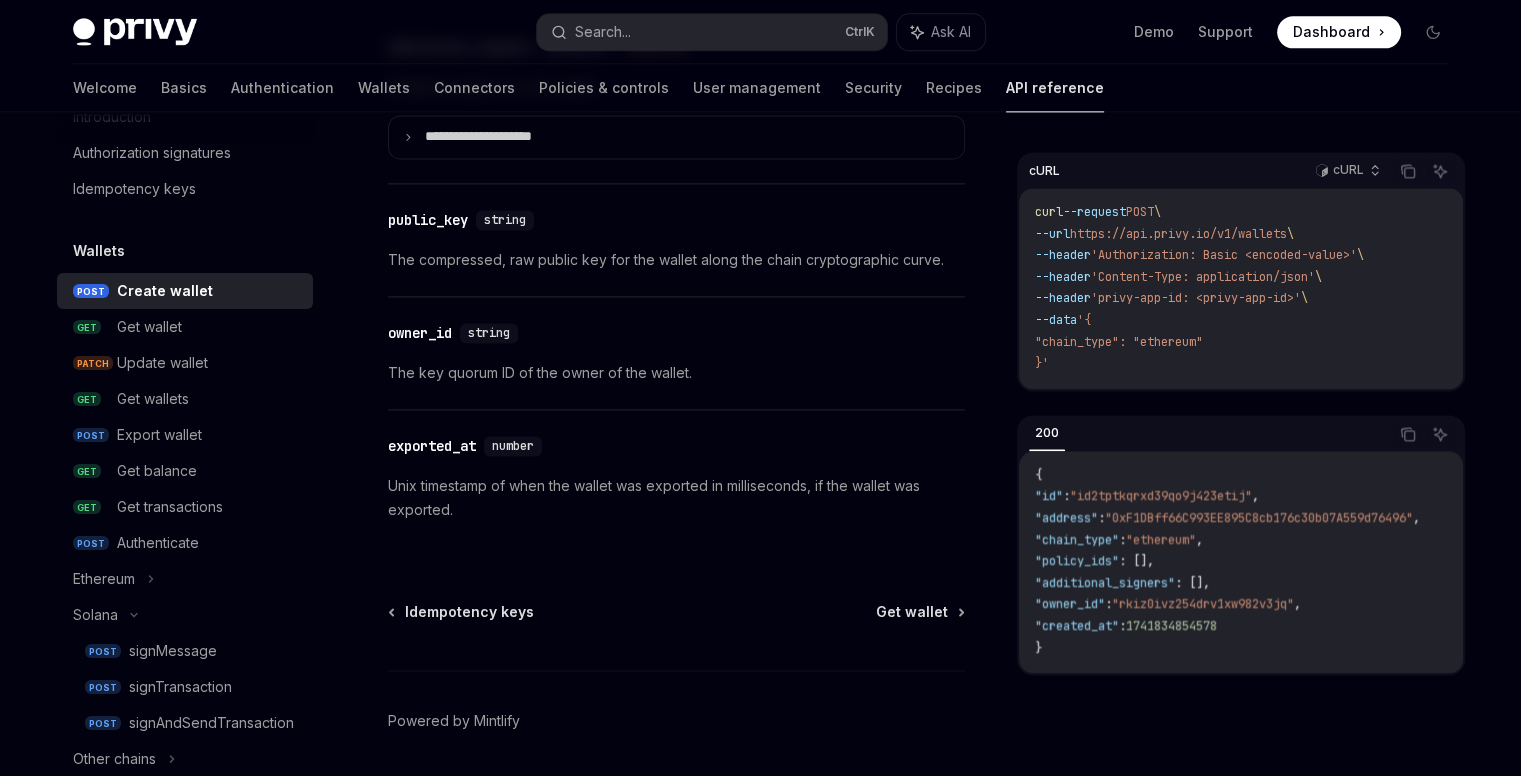 scroll, scrollTop: 2840, scrollLeft: 0, axis: vertical 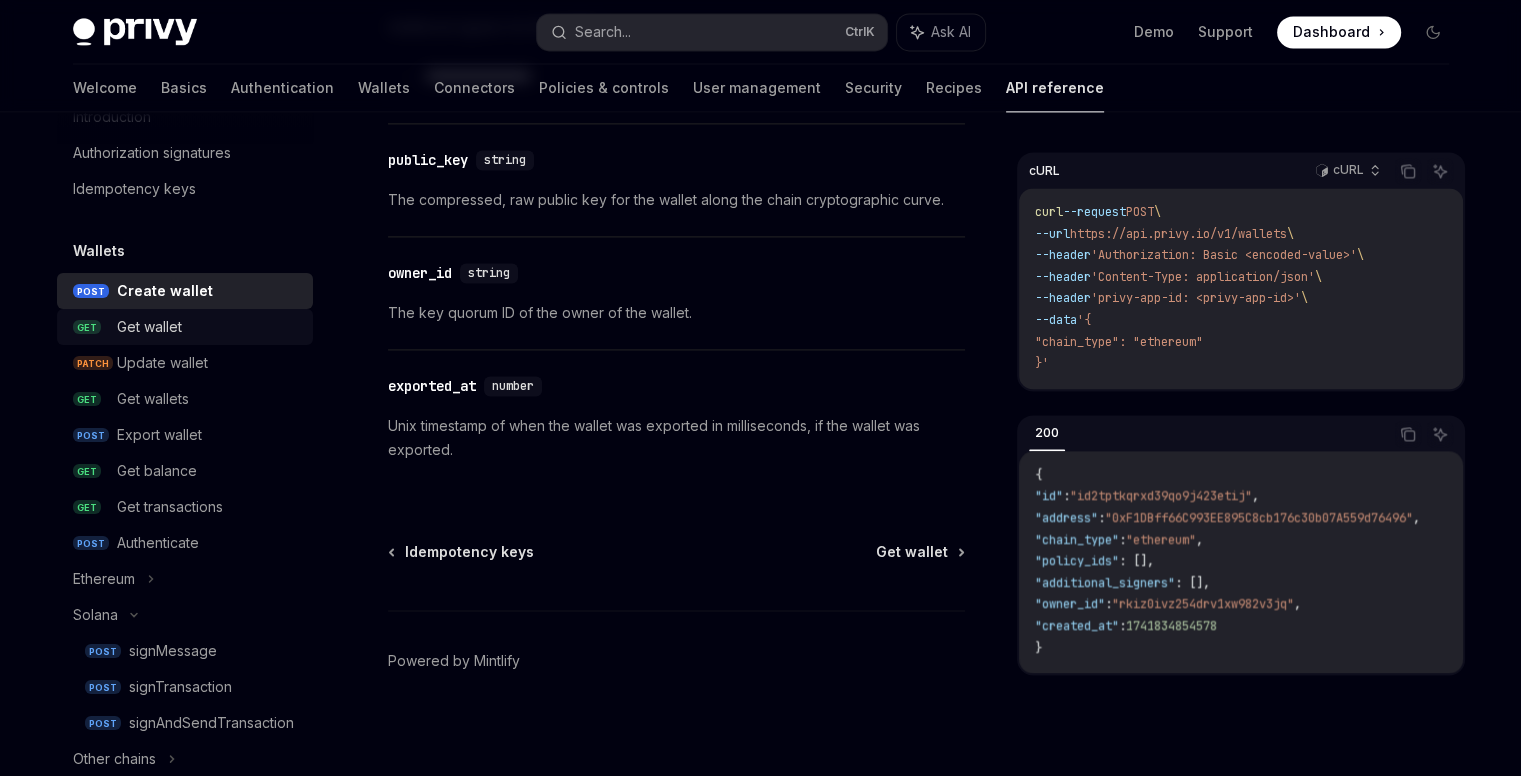 click on "Get wallet" at bounding box center (149, 327) 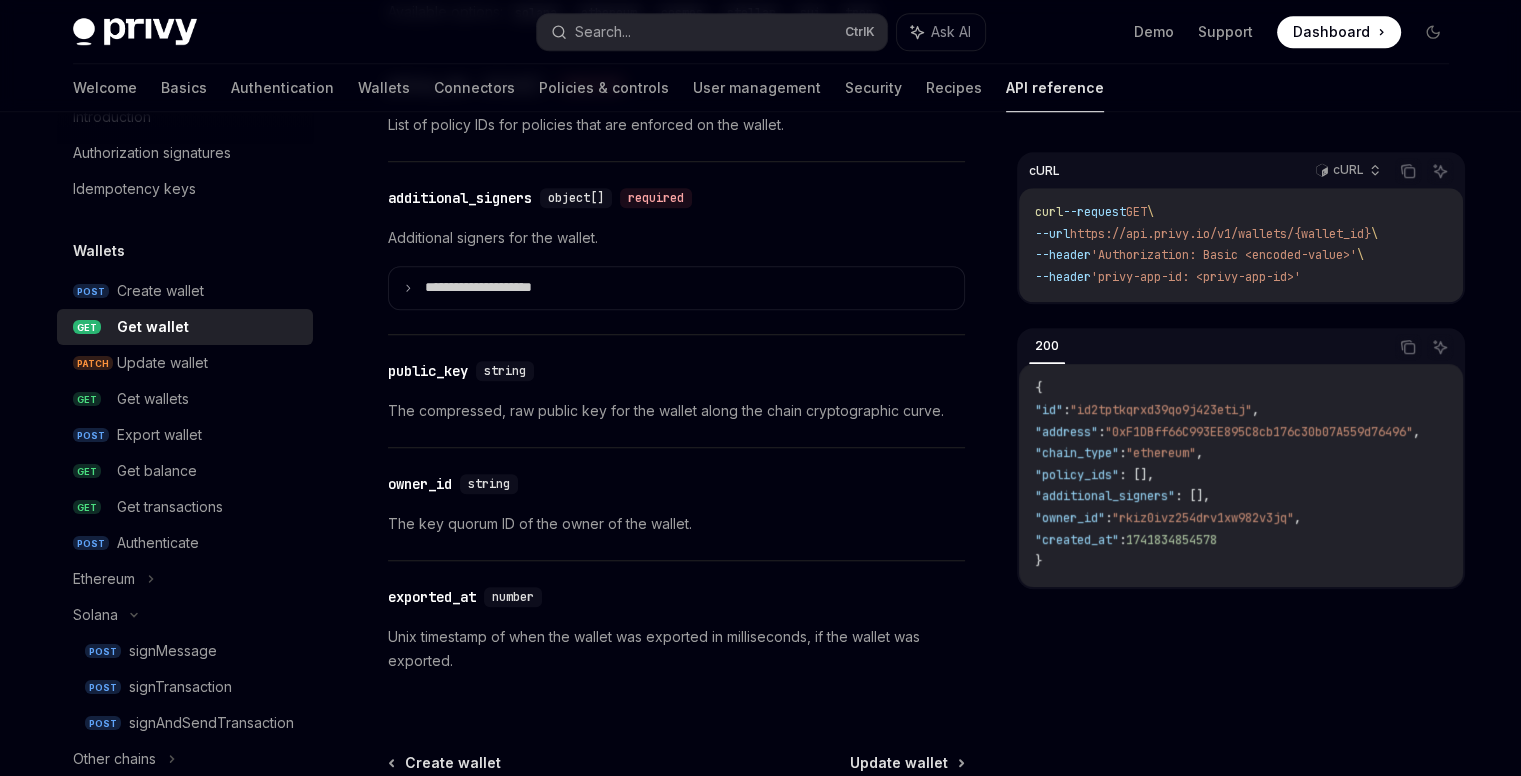scroll, scrollTop: 1542, scrollLeft: 0, axis: vertical 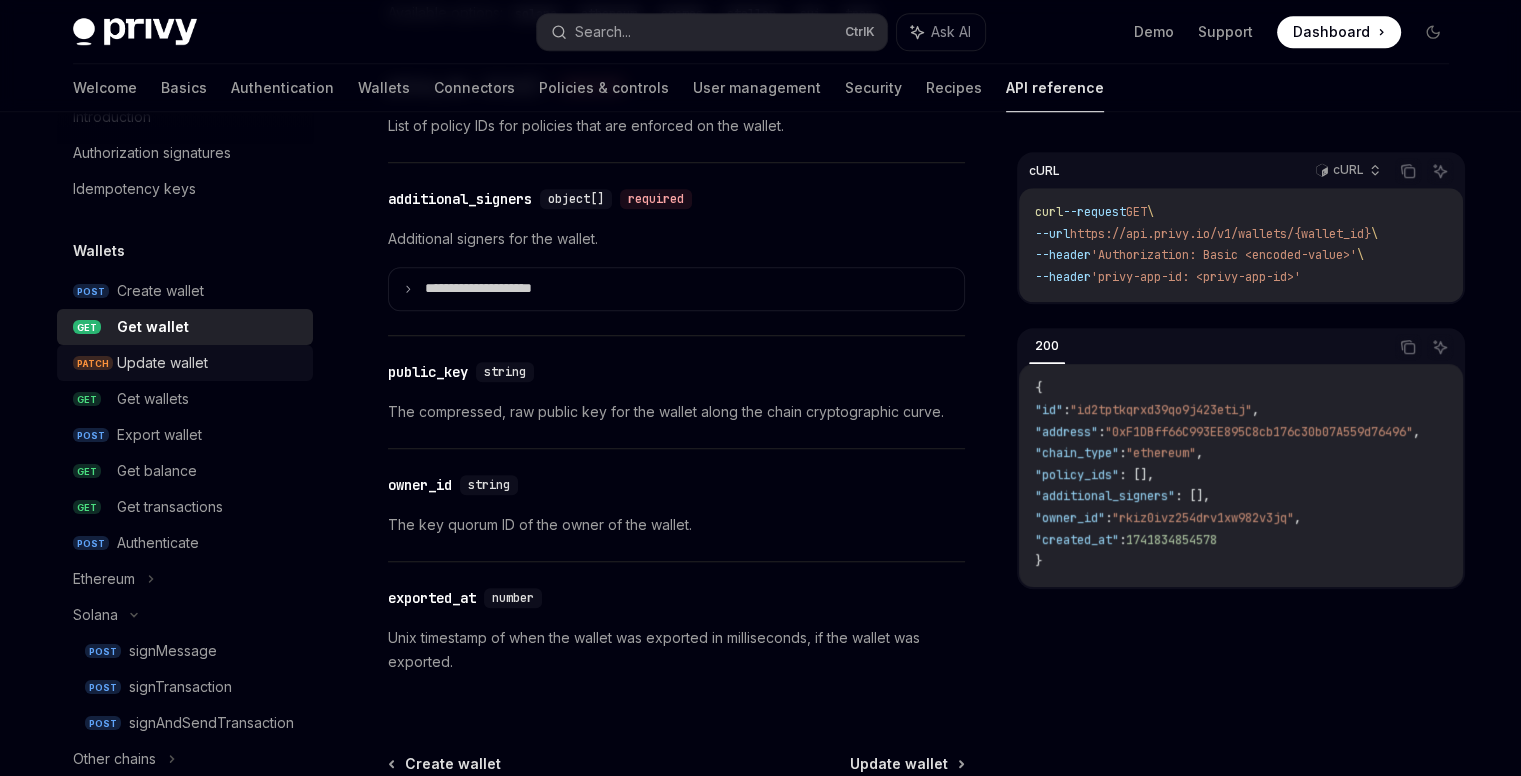 click on "Update wallet" at bounding box center [162, 363] 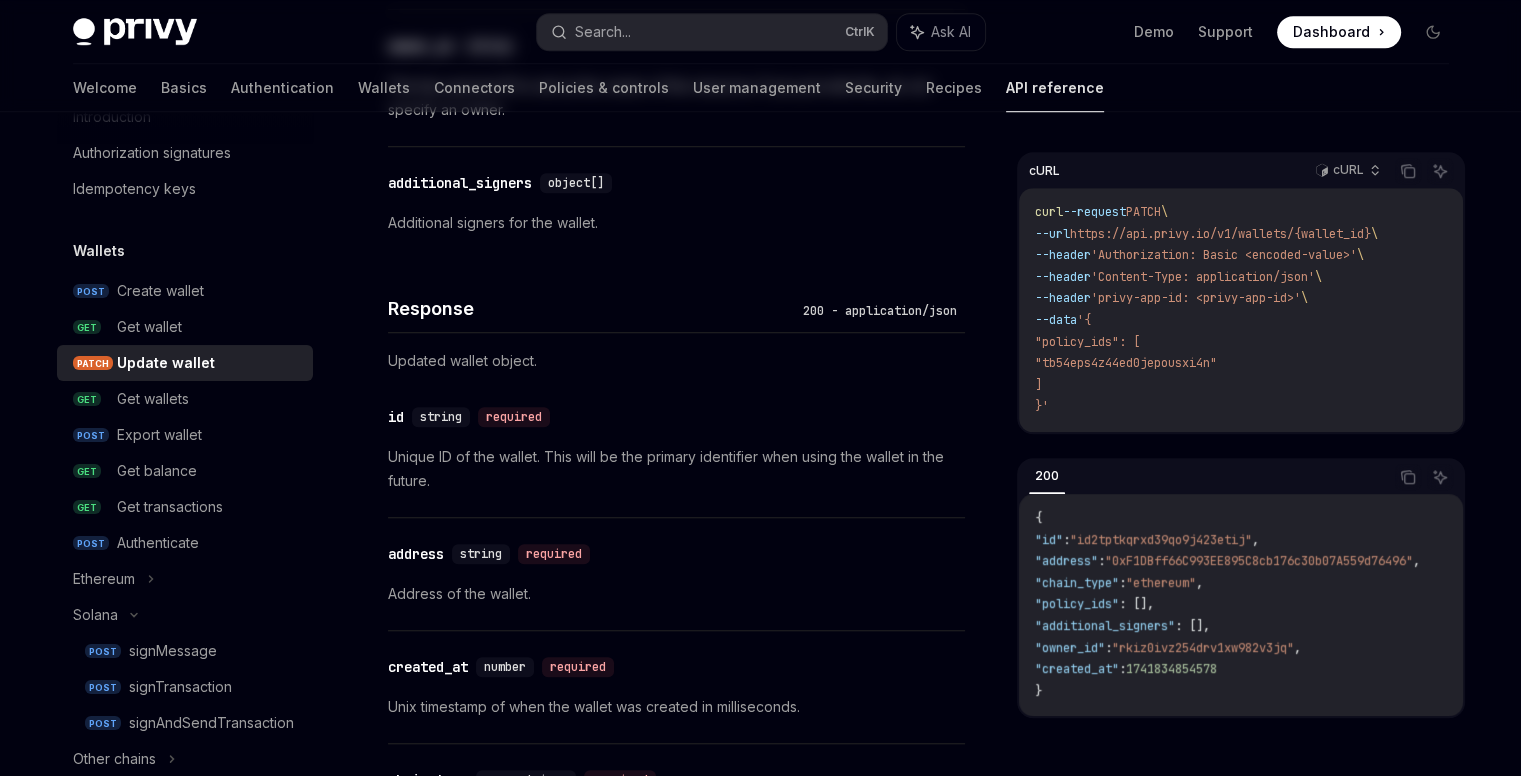 scroll, scrollTop: 0, scrollLeft: 0, axis: both 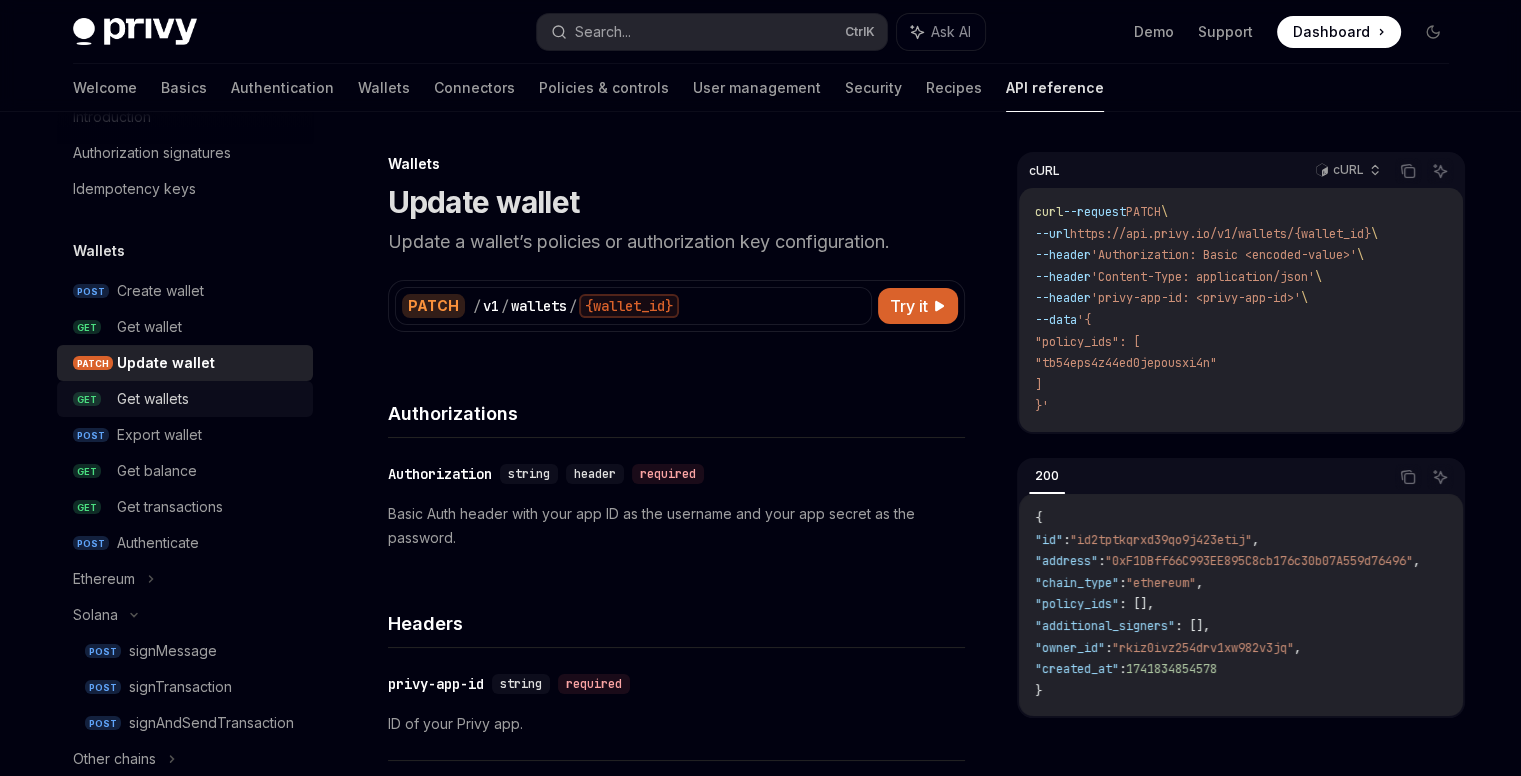 click on "Get wallets" at bounding box center [209, 399] 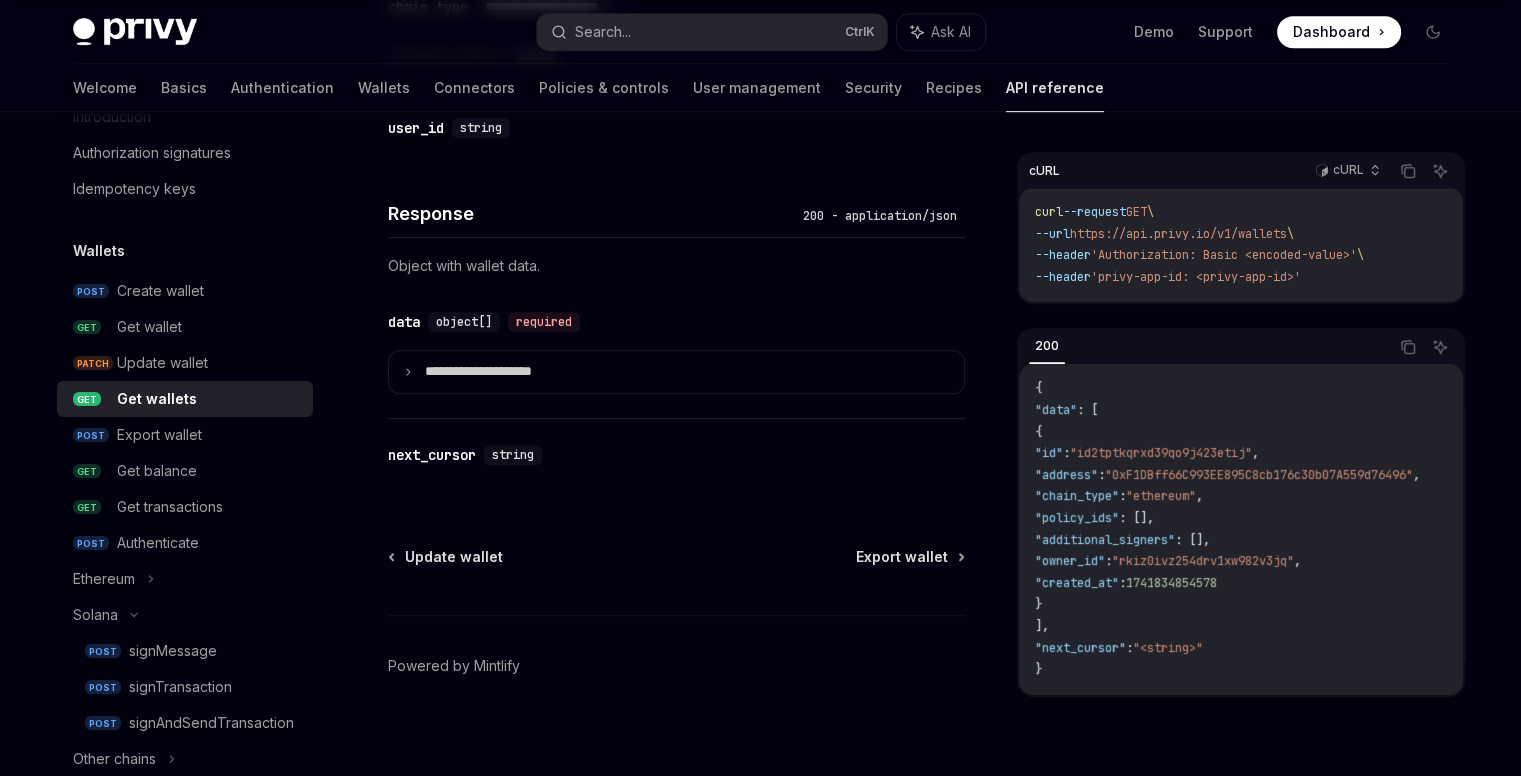 scroll, scrollTop: 1089, scrollLeft: 0, axis: vertical 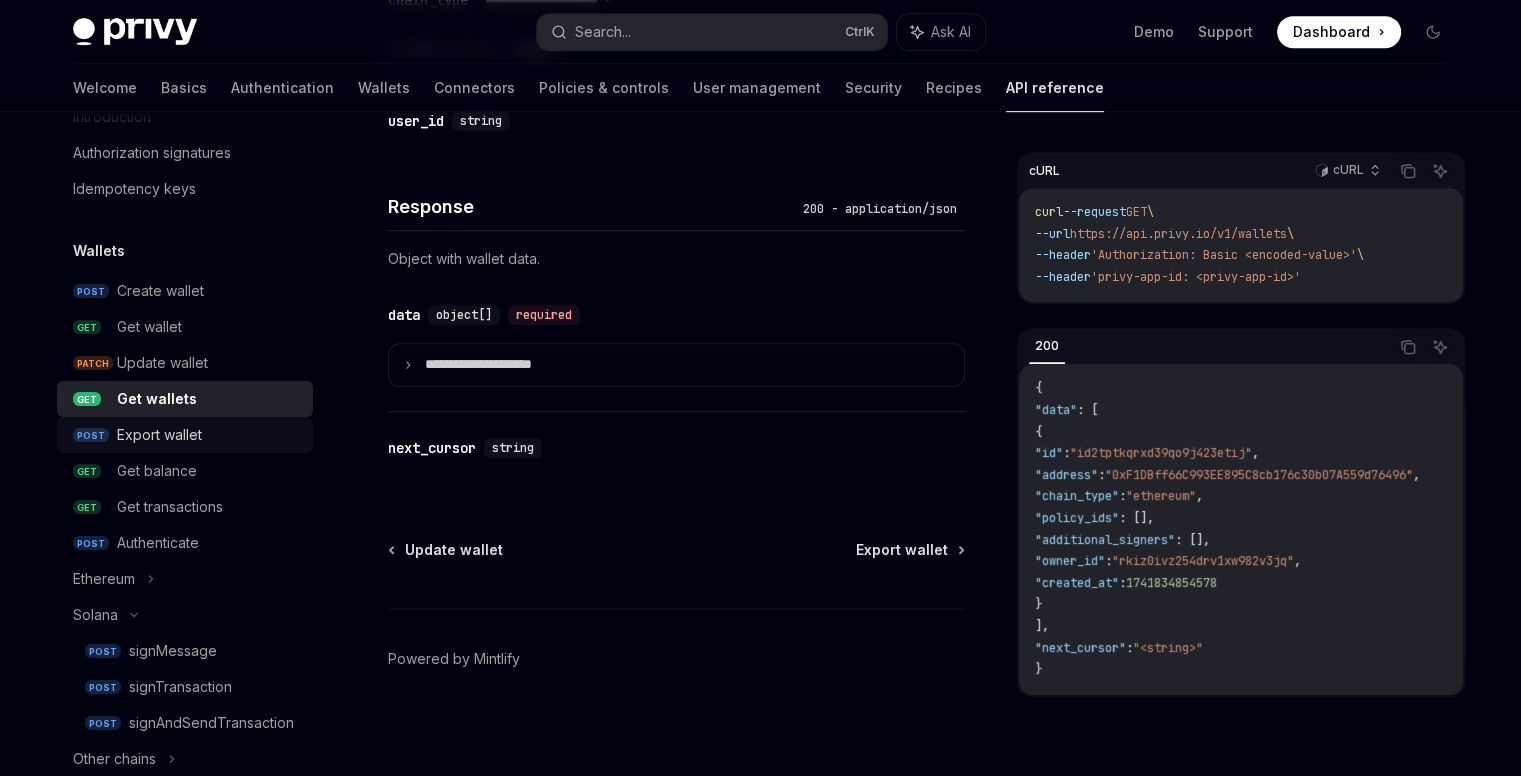 click on "Export wallet" at bounding box center [159, 435] 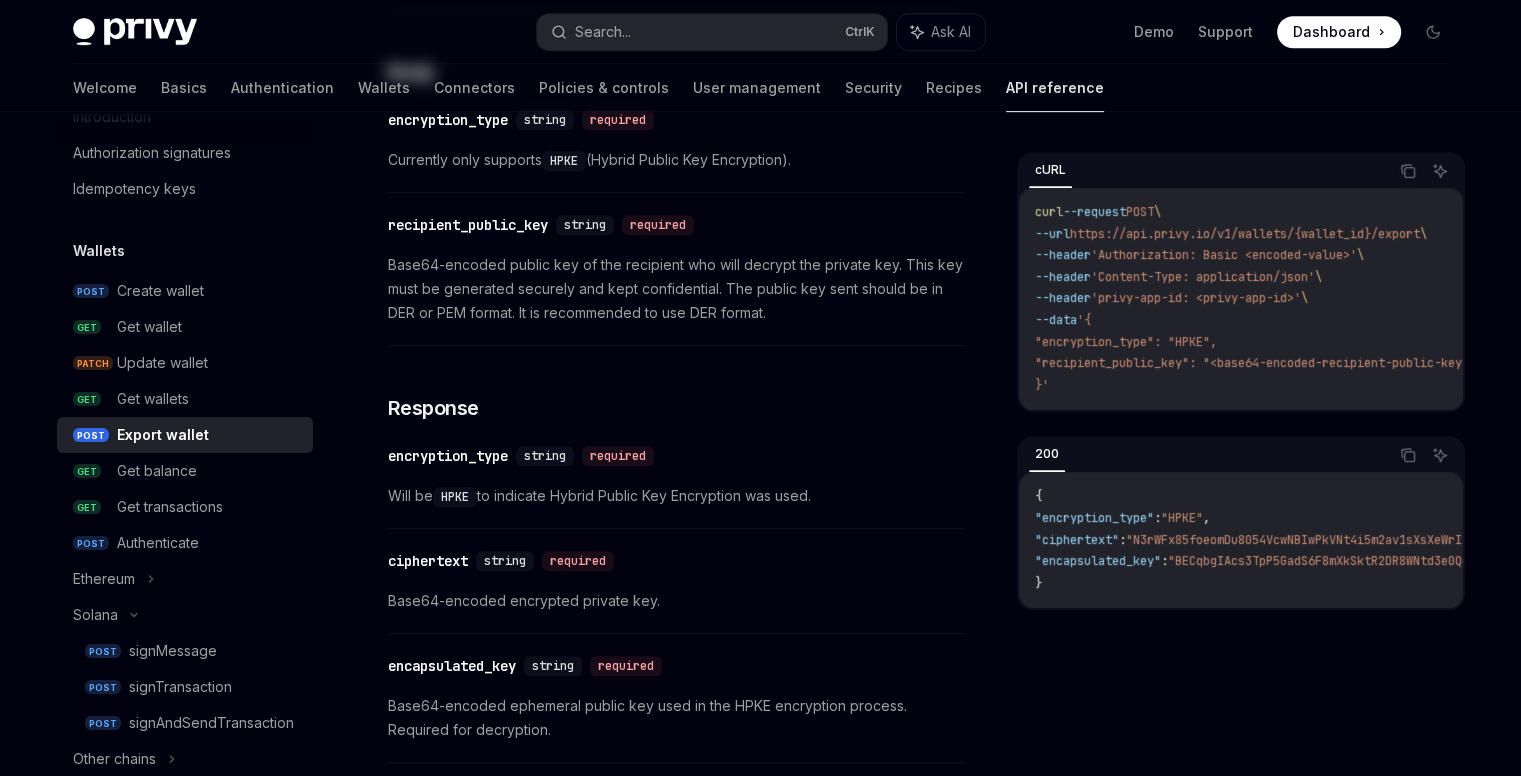 scroll, scrollTop: 0, scrollLeft: 0, axis: both 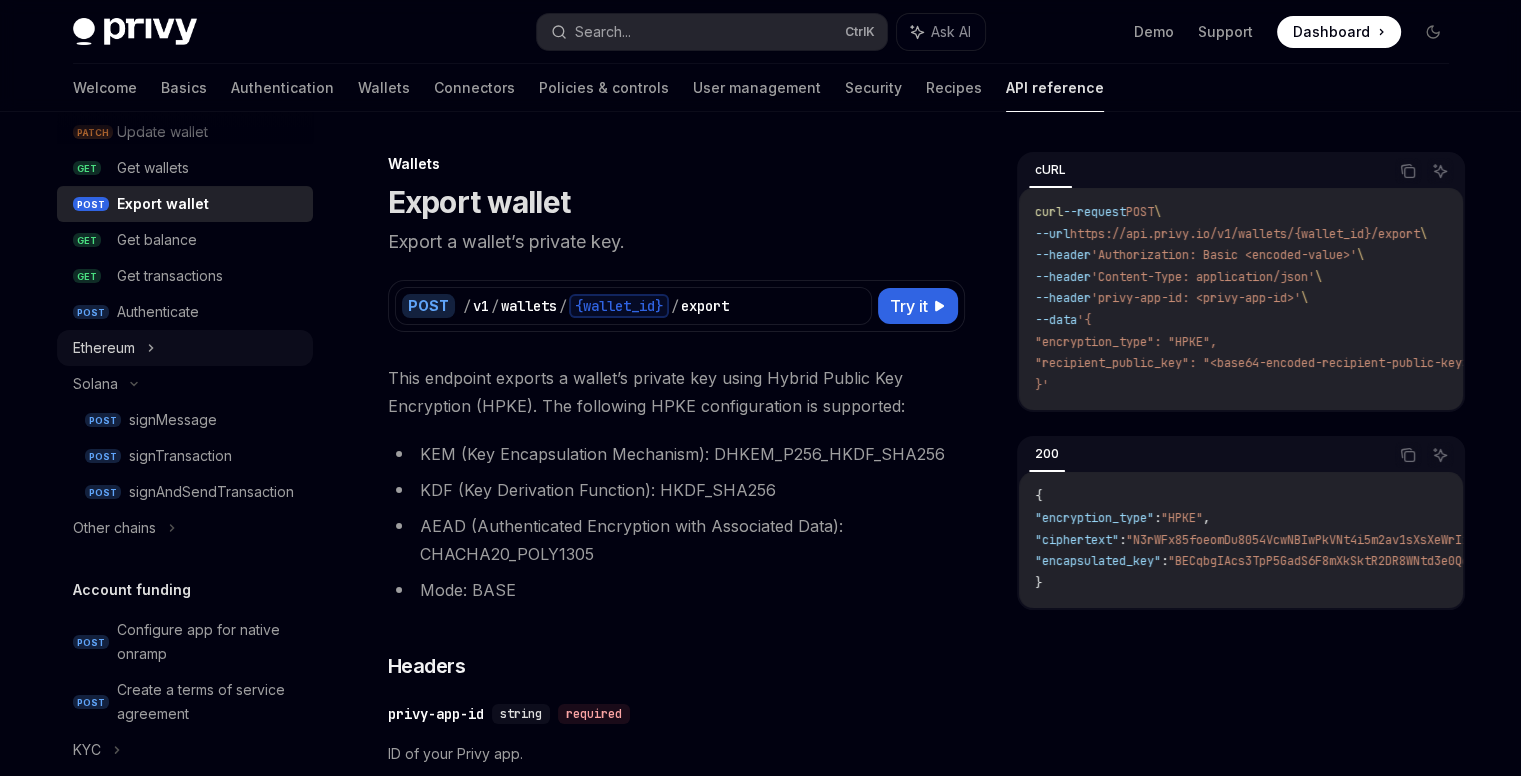 click on "Ethereum" at bounding box center [185, 348] 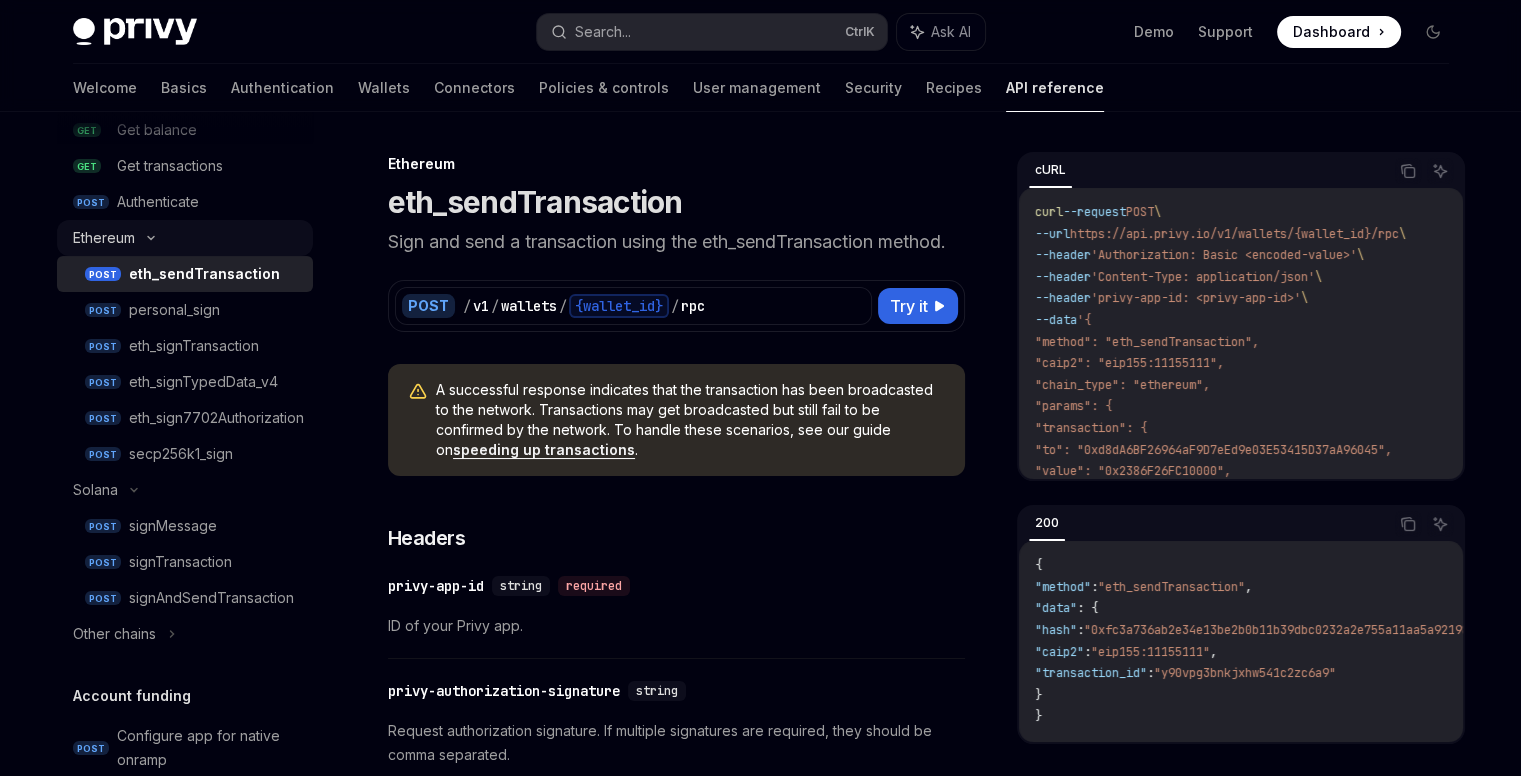 scroll, scrollTop: 421, scrollLeft: 0, axis: vertical 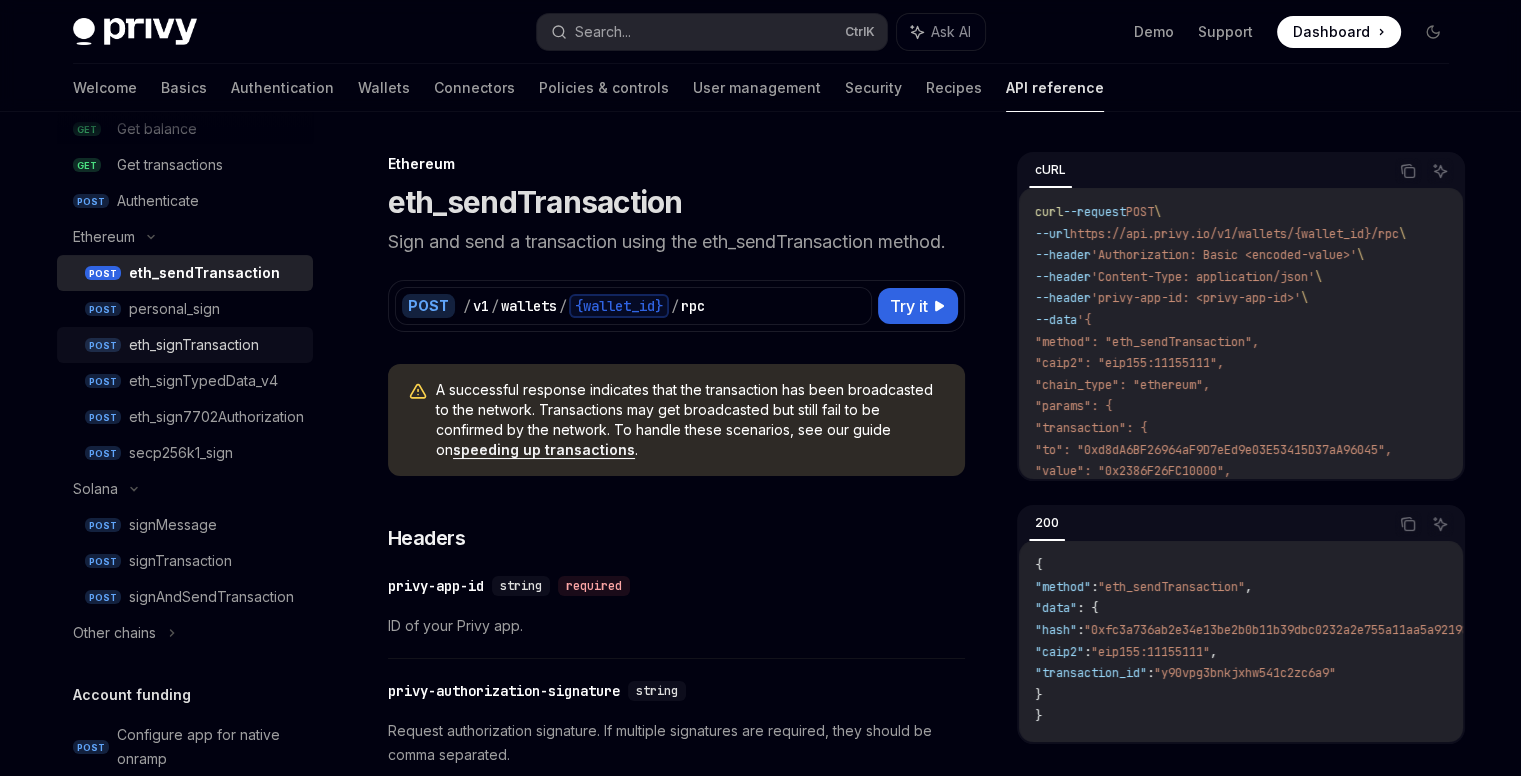 click on "eth_signTransaction" at bounding box center [194, 345] 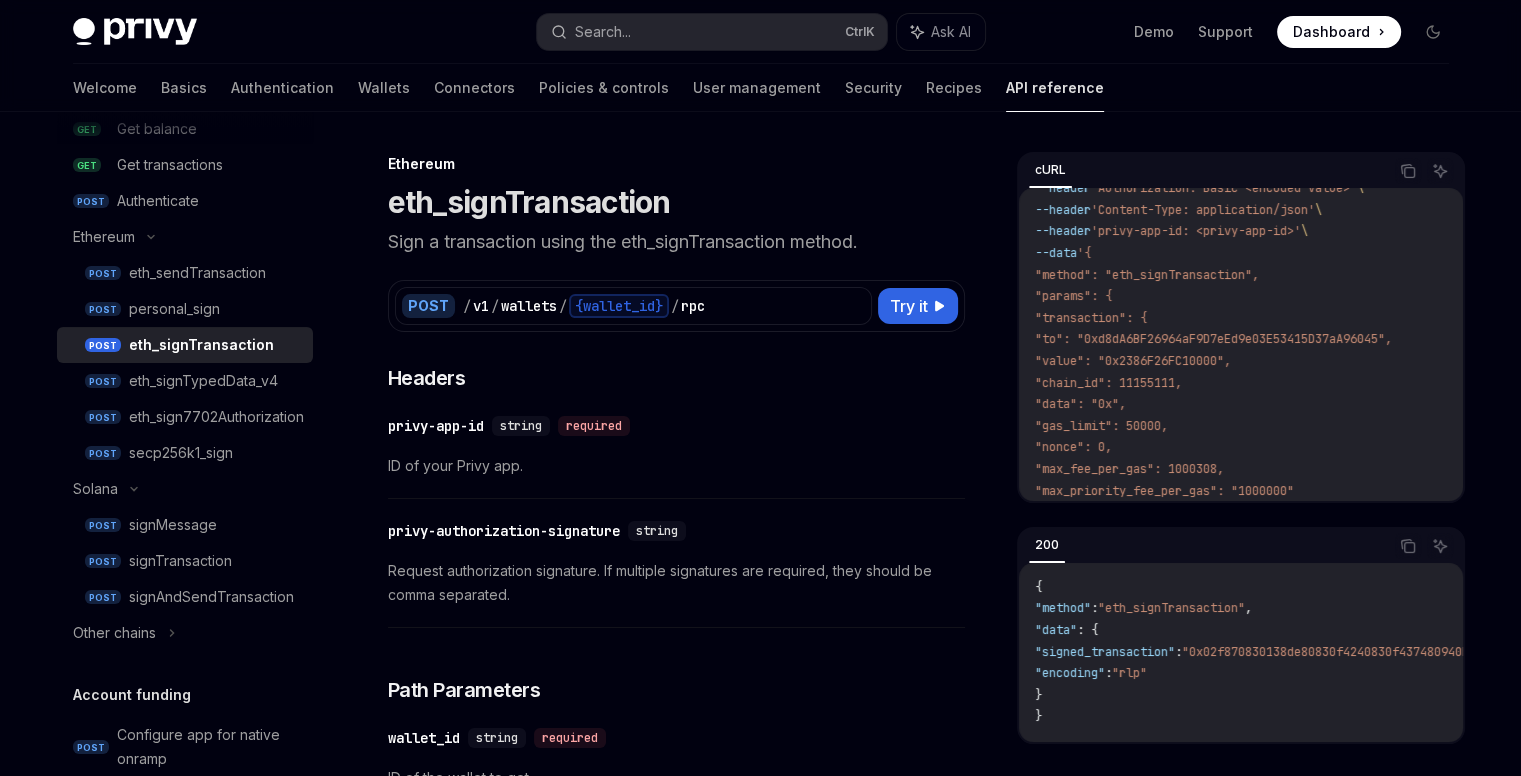 scroll, scrollTop: 149, scrollLeft: 0, axis: vertical 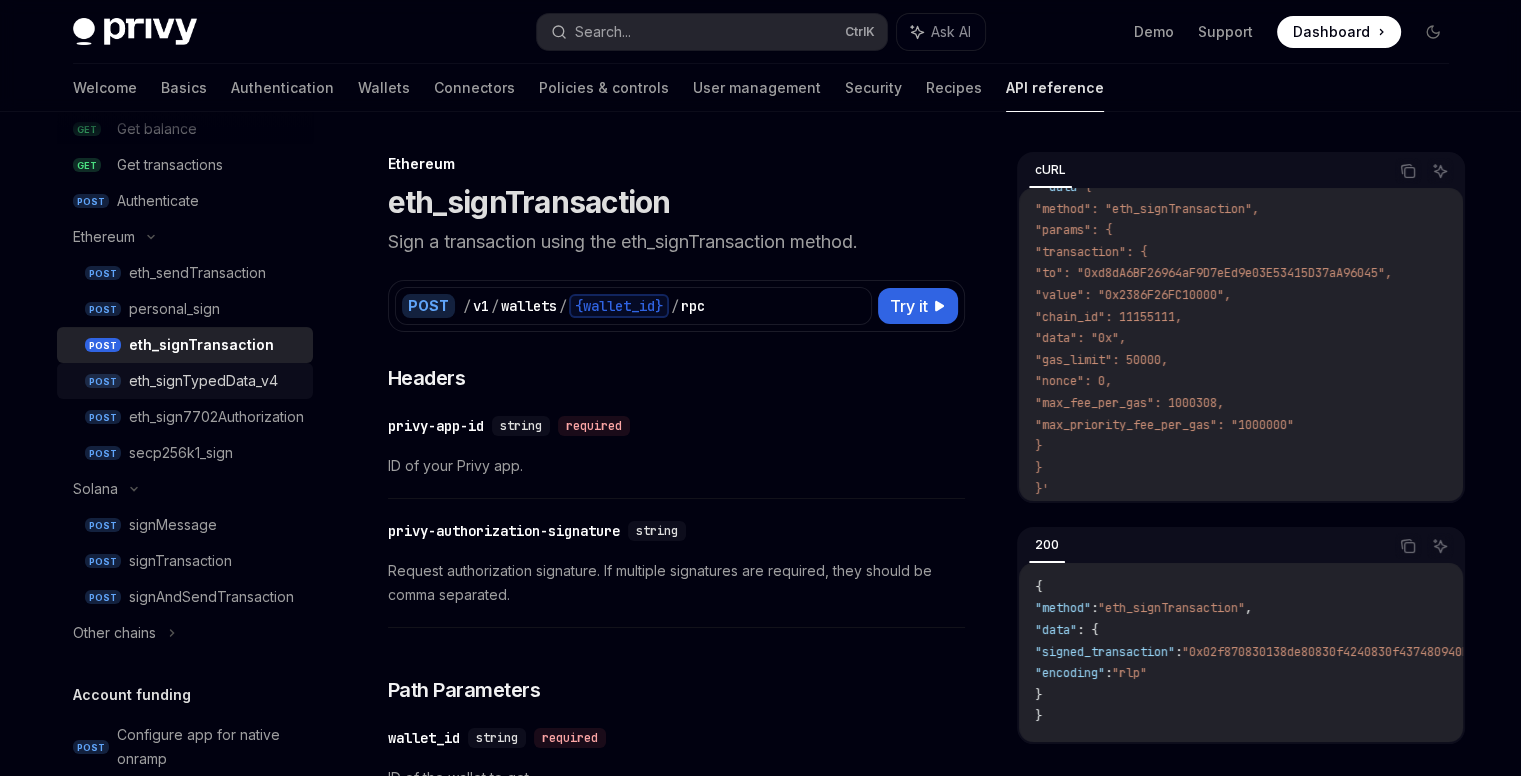 click on "eth_signTypedData_v4" at bounding box center (203, 381) 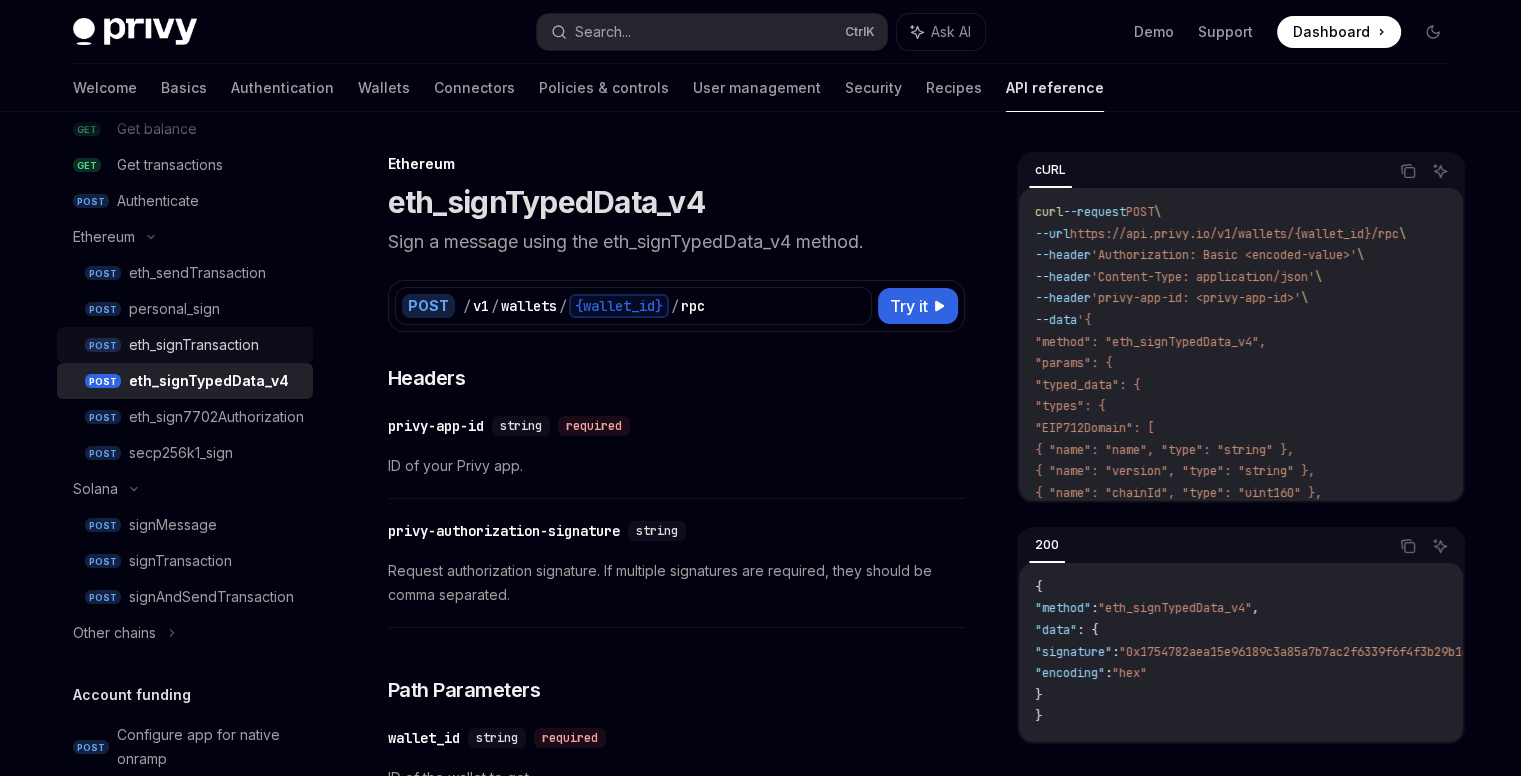 click on "eth_signTransaction" at bounding box center [194, 345] 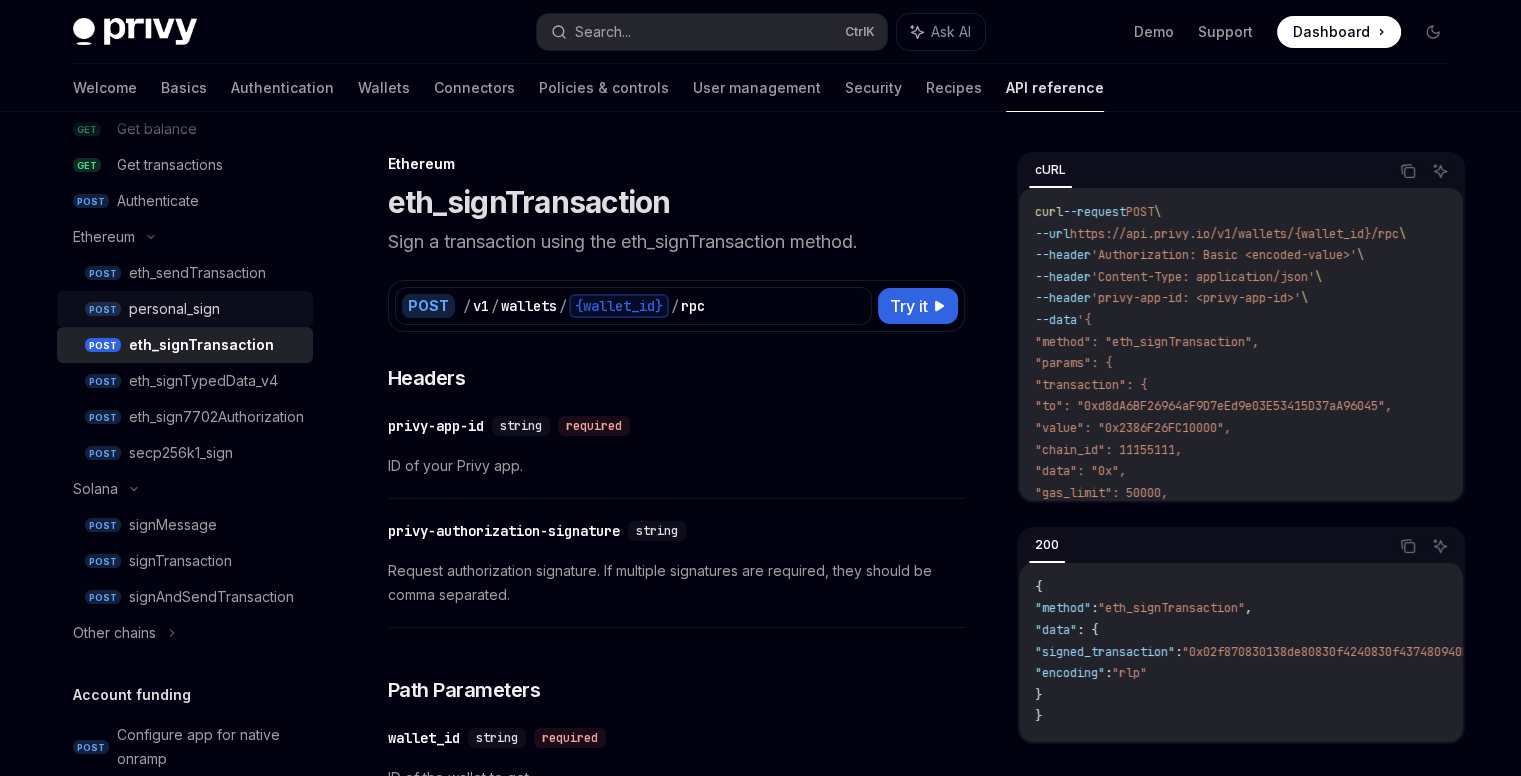 click on "personal_sign" at bounding box center [174, 309] 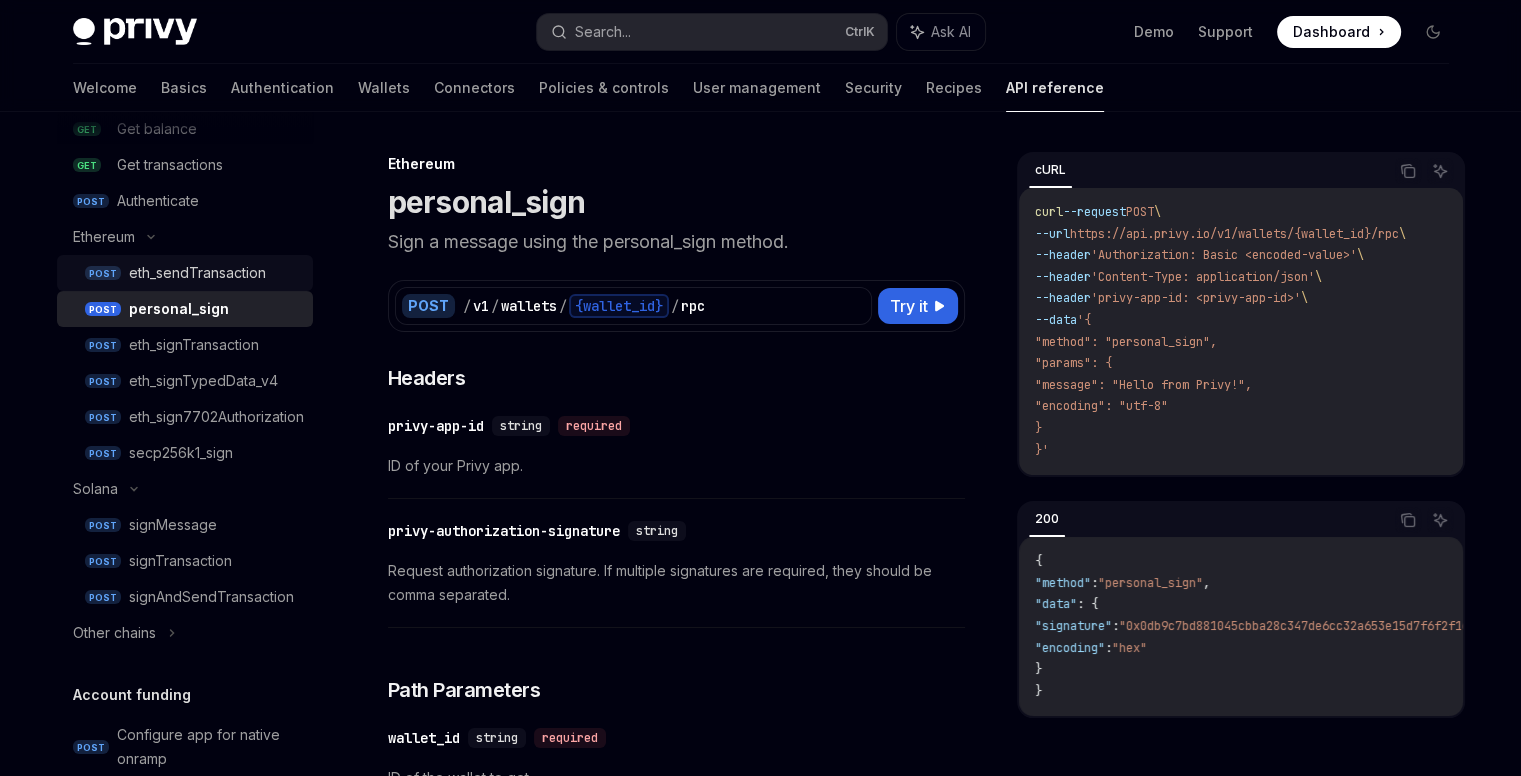 click on "eth_sendTransaction" at bounding box center [197, 273] 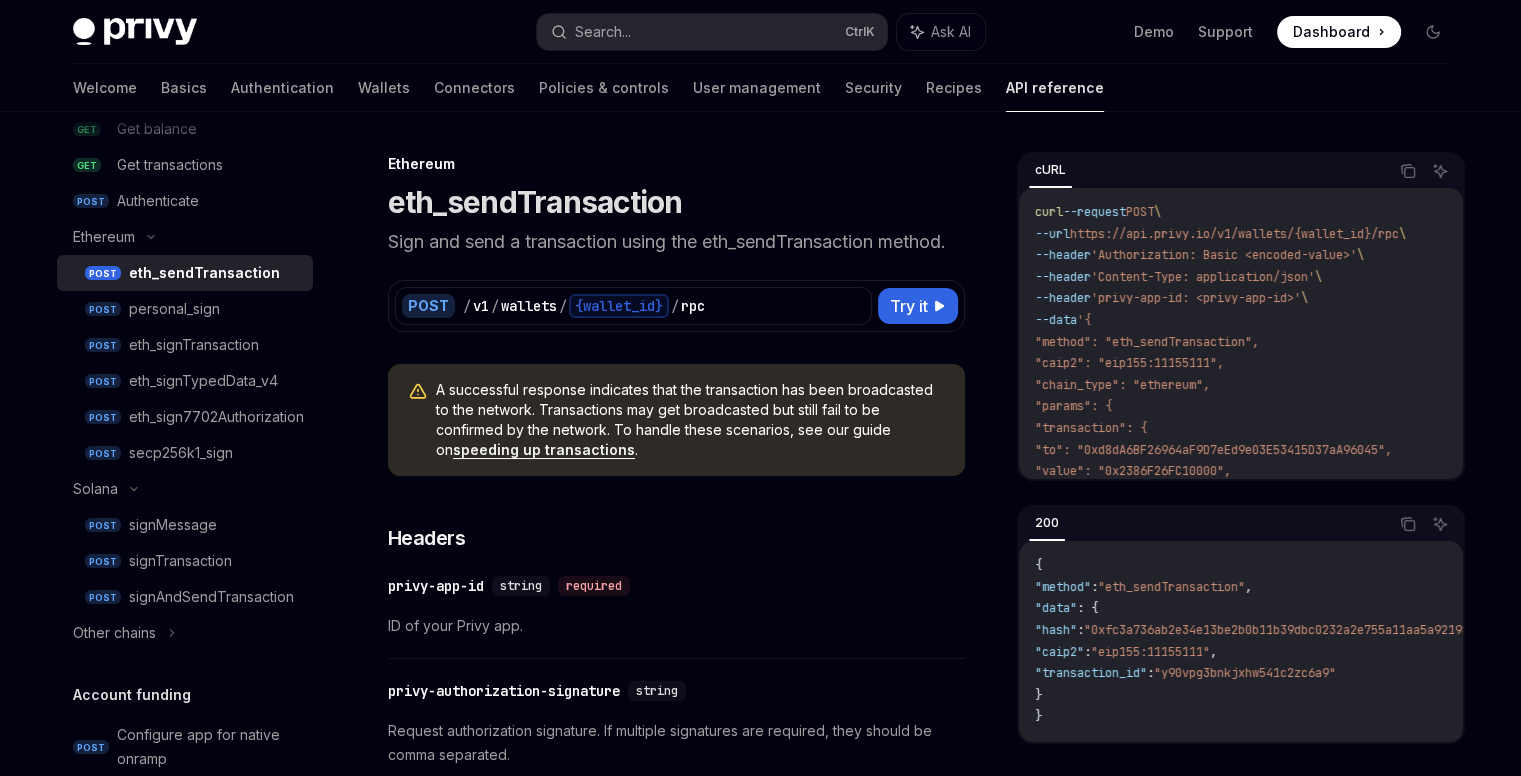 scroll, scrollTop: 84, scrollLeft: 0, axis: vertical 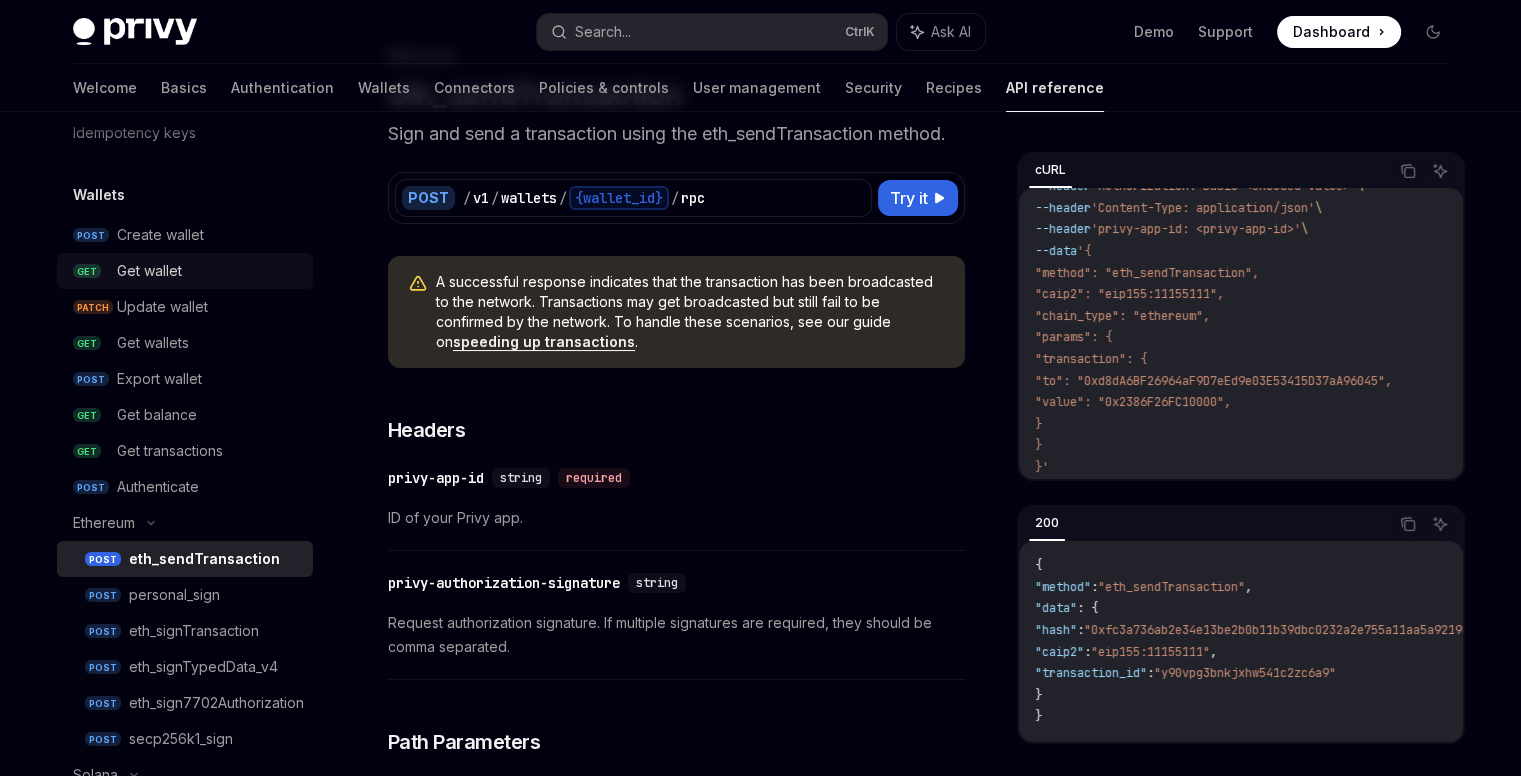 click on "Get wallet" at bounding box center (149, 271) 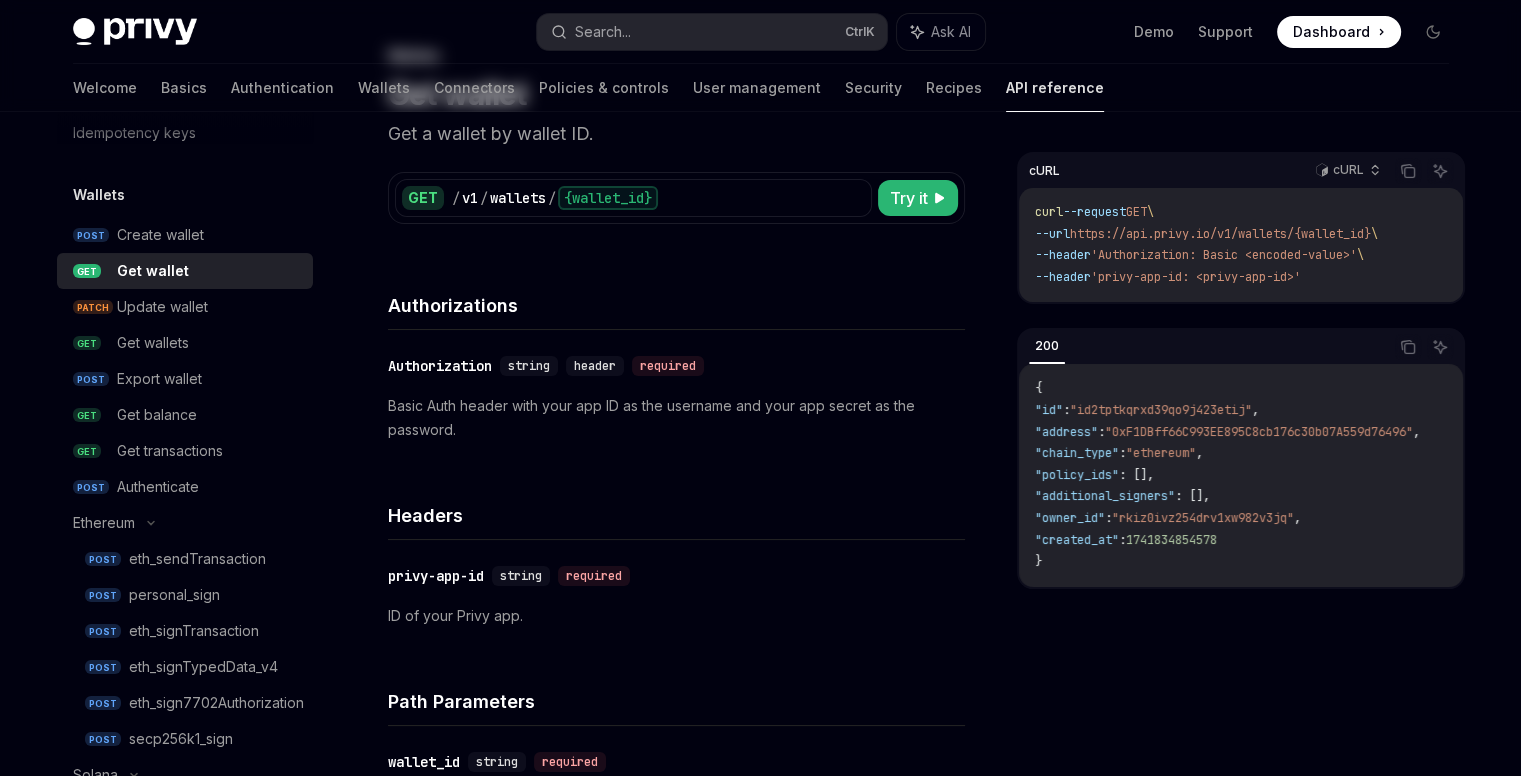 scroll, scrollTop: 0, scrollLeft: 0, axis: both 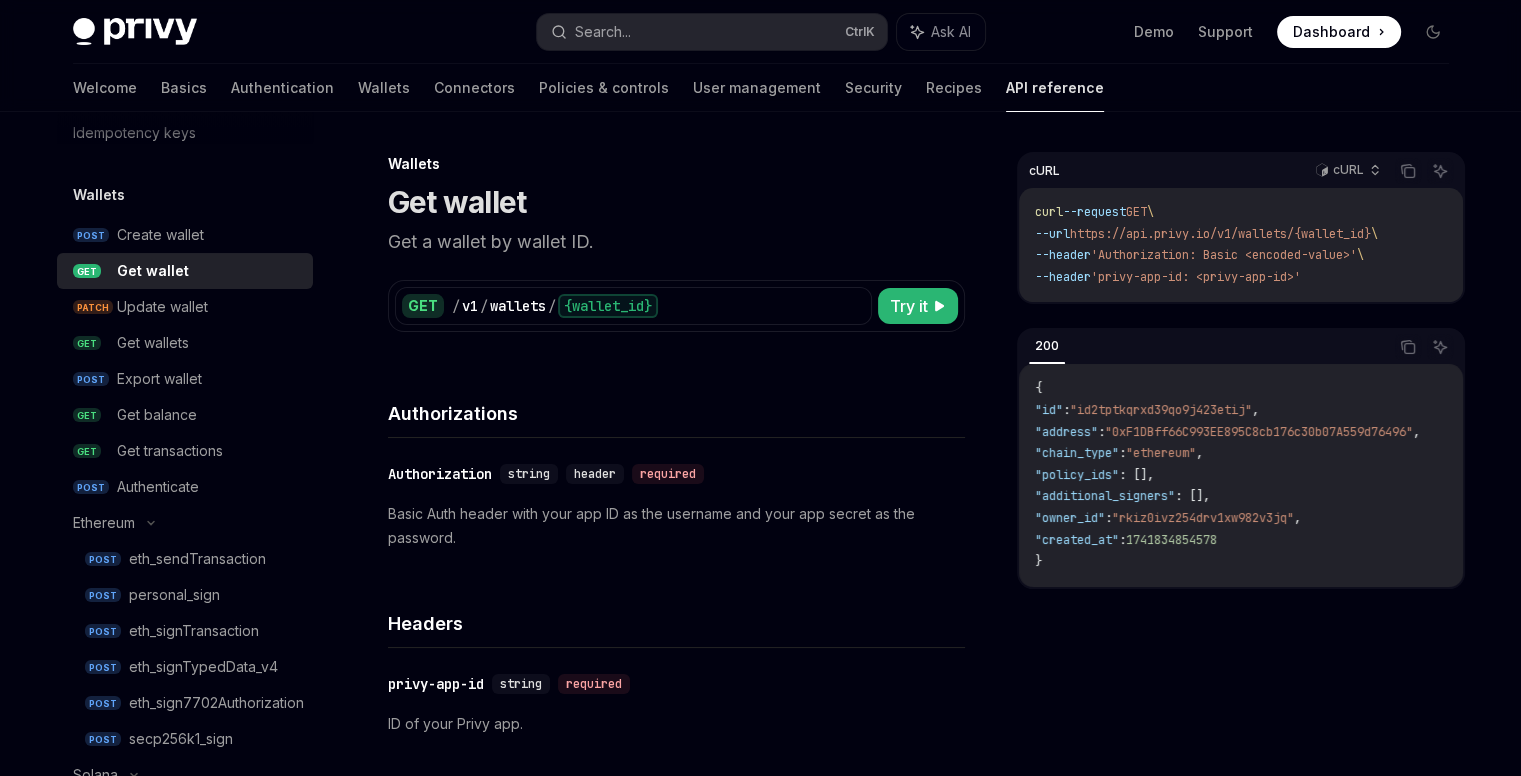 click on "https://api.privy.io/v1/wallets/{wallet_id}" at bounding box center (1220, 234) 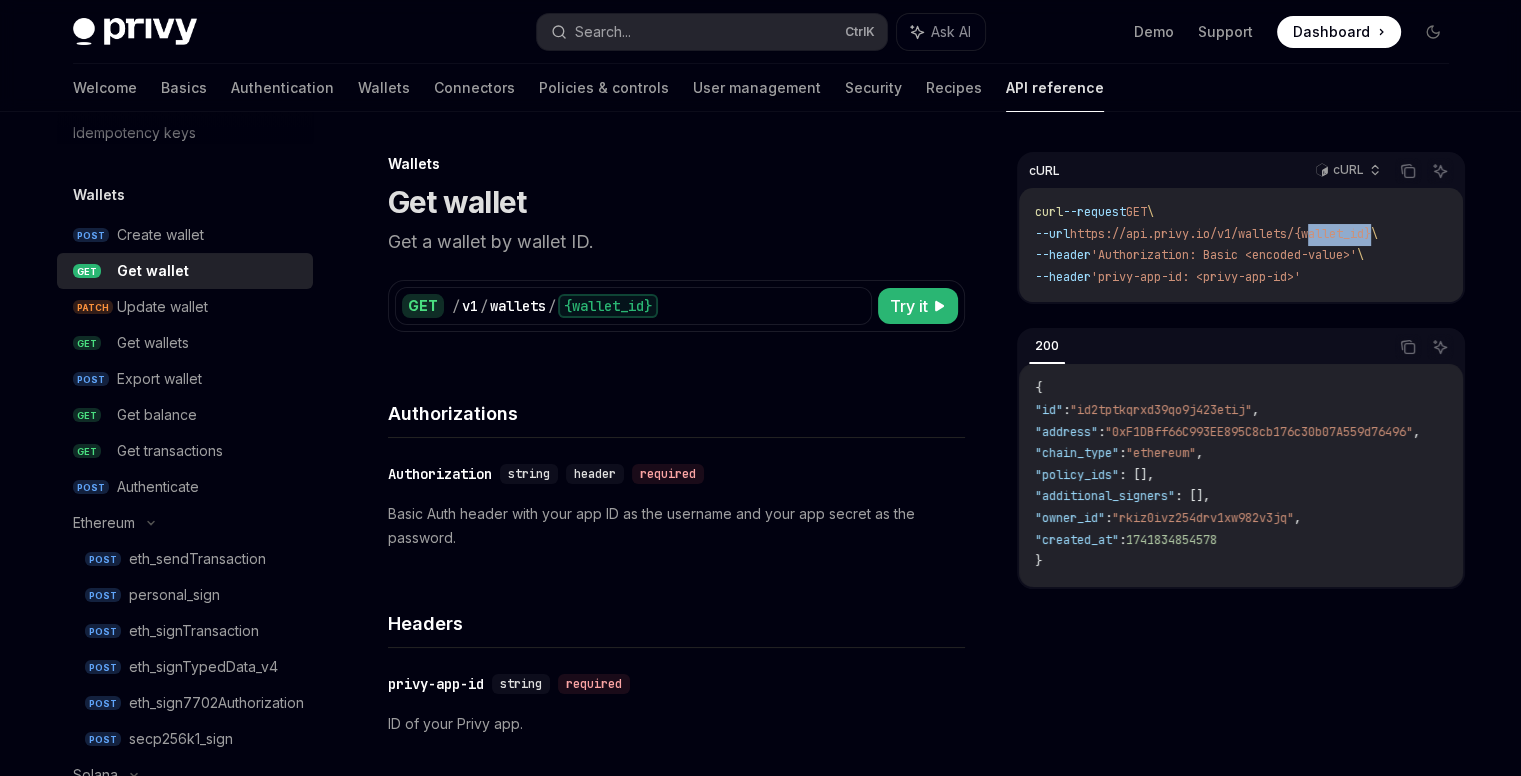 click on "https://api.privy.io/v1/wallets/{wallet_id}" at bounding box center [1220, 234] 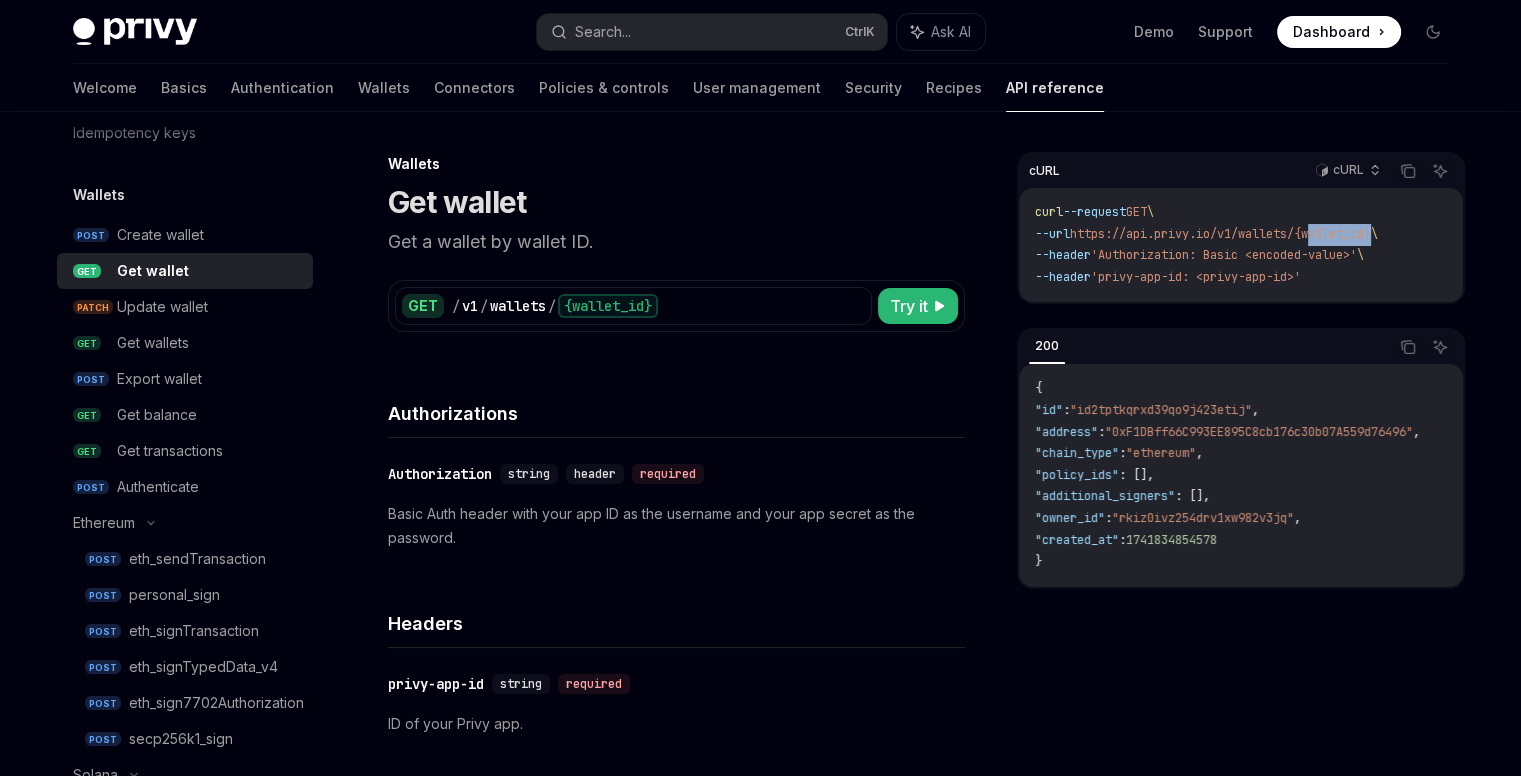 scroll, scrollTop: 128, scrollLeft: 0, axis: vertical 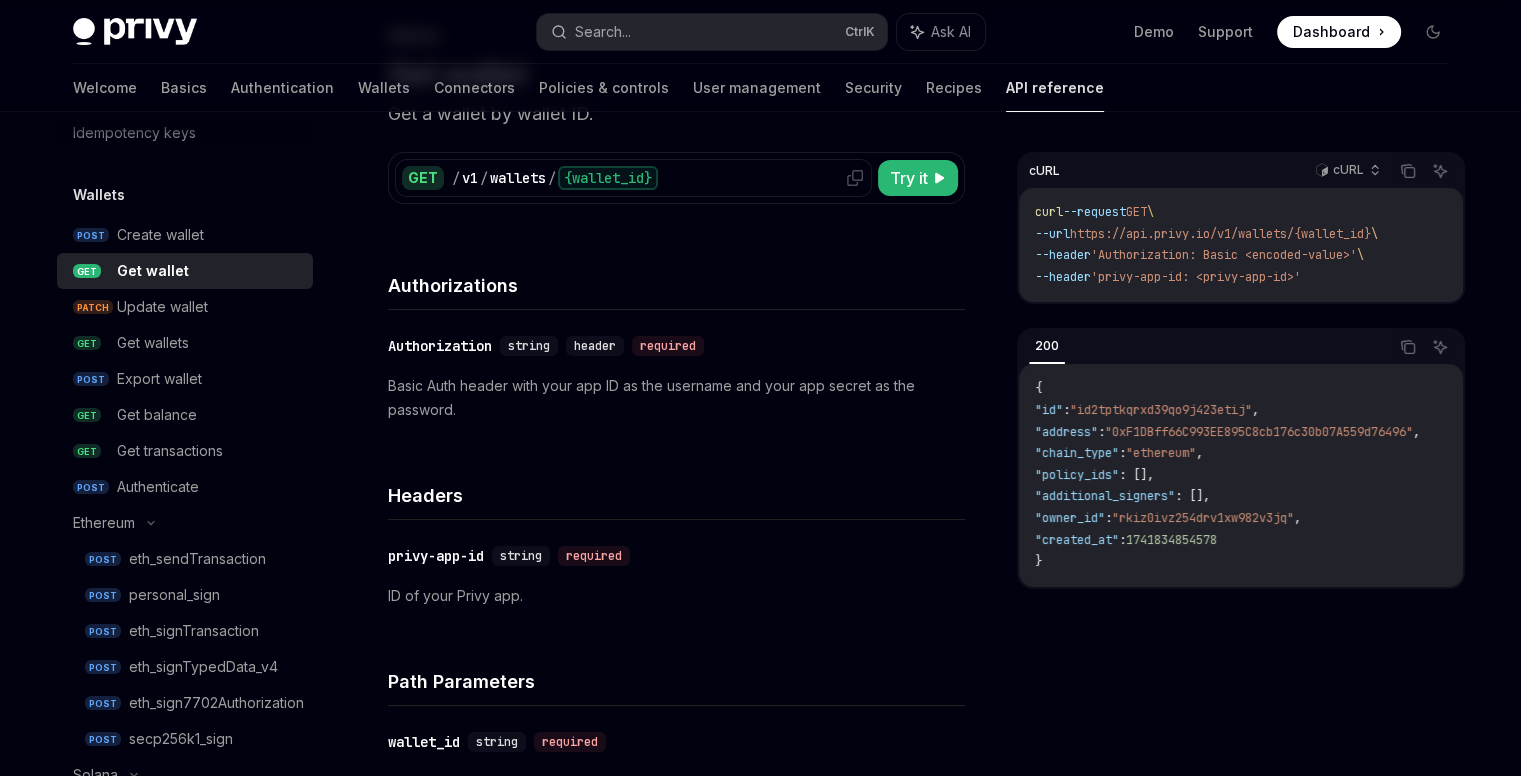 click on "/ v1 / wallets / {wallet_id}" at bounding box center (658, 178) 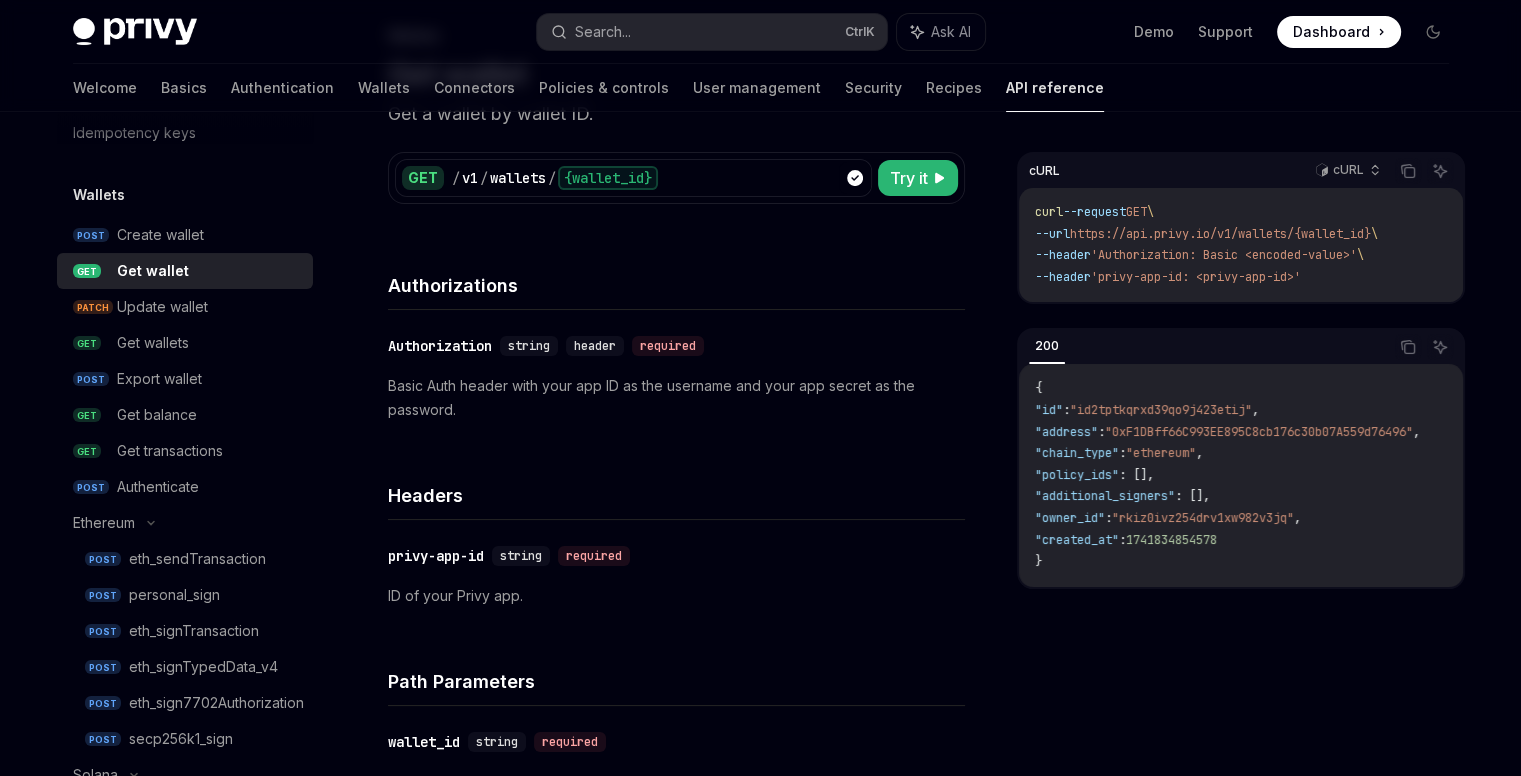 scroll, scrollTop: 116, scrollLeft: 0, axis: vertical 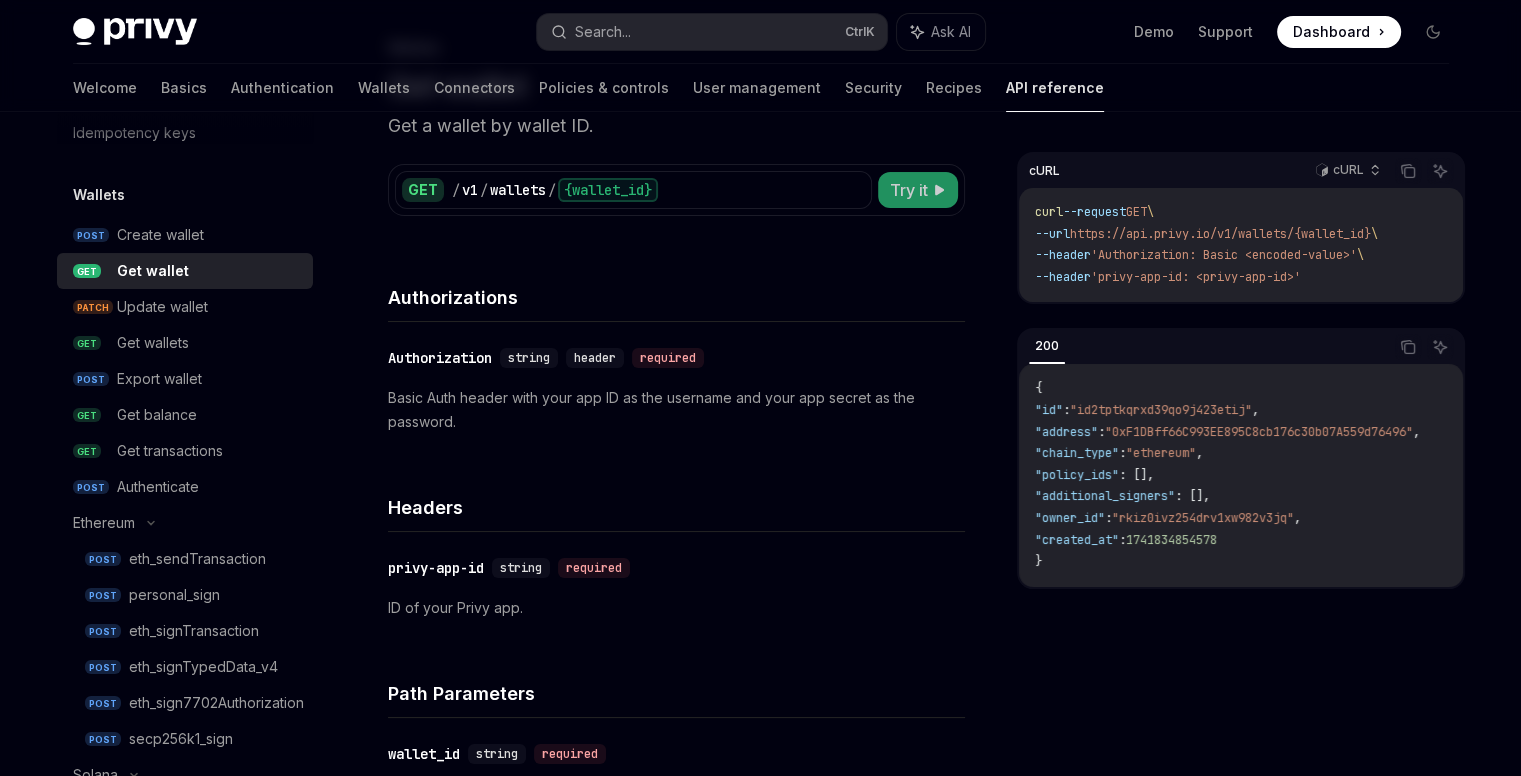 click on "Try it" at bounding box center (918, 190) 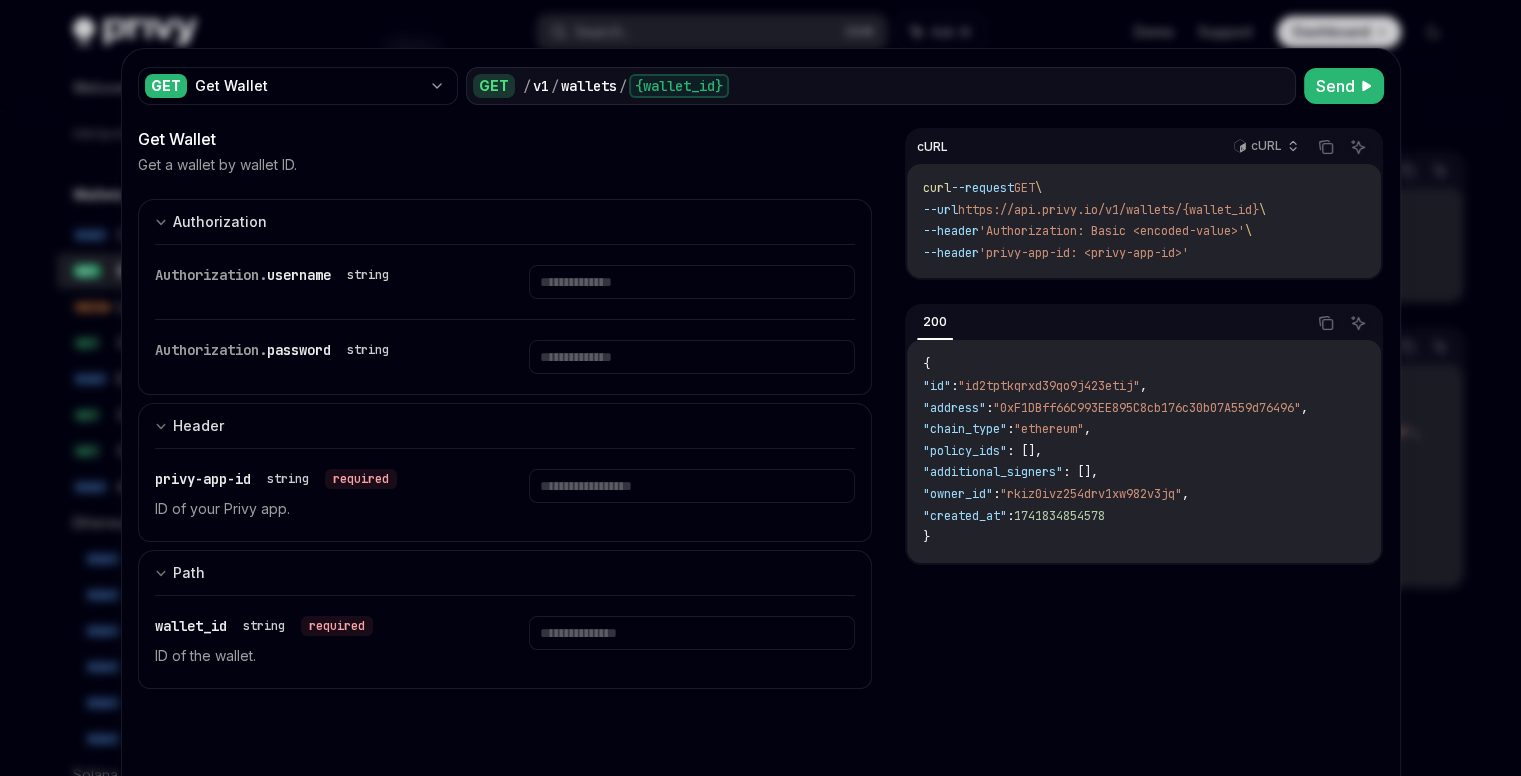 click on "cURL cURL Copy Ask AI curl  --request  GET  \
--url  https://api.privy.io/v1/wallets/{wallet_id}  \
--header  'Authorization: Basic <encoded-value>'  \
--header  'privy-app-id: <privy-app-id>' 200 Copy Ask AI {
"id" :  "id2tptkqrxd39qo9j423etij" ,
"address" :  "0xF1DBff66C993EE895C8cb176c30b07A559d76496" ,
"chain_type" :  "ethereum" ,
"policy_ids" : [],
"additional_signers" : [],
"owner_id" :  "rkiz0ivz254drv1xw982v3jq" ,
"created_at" :  1741834854578
}" at bounding box center [1143, 455] 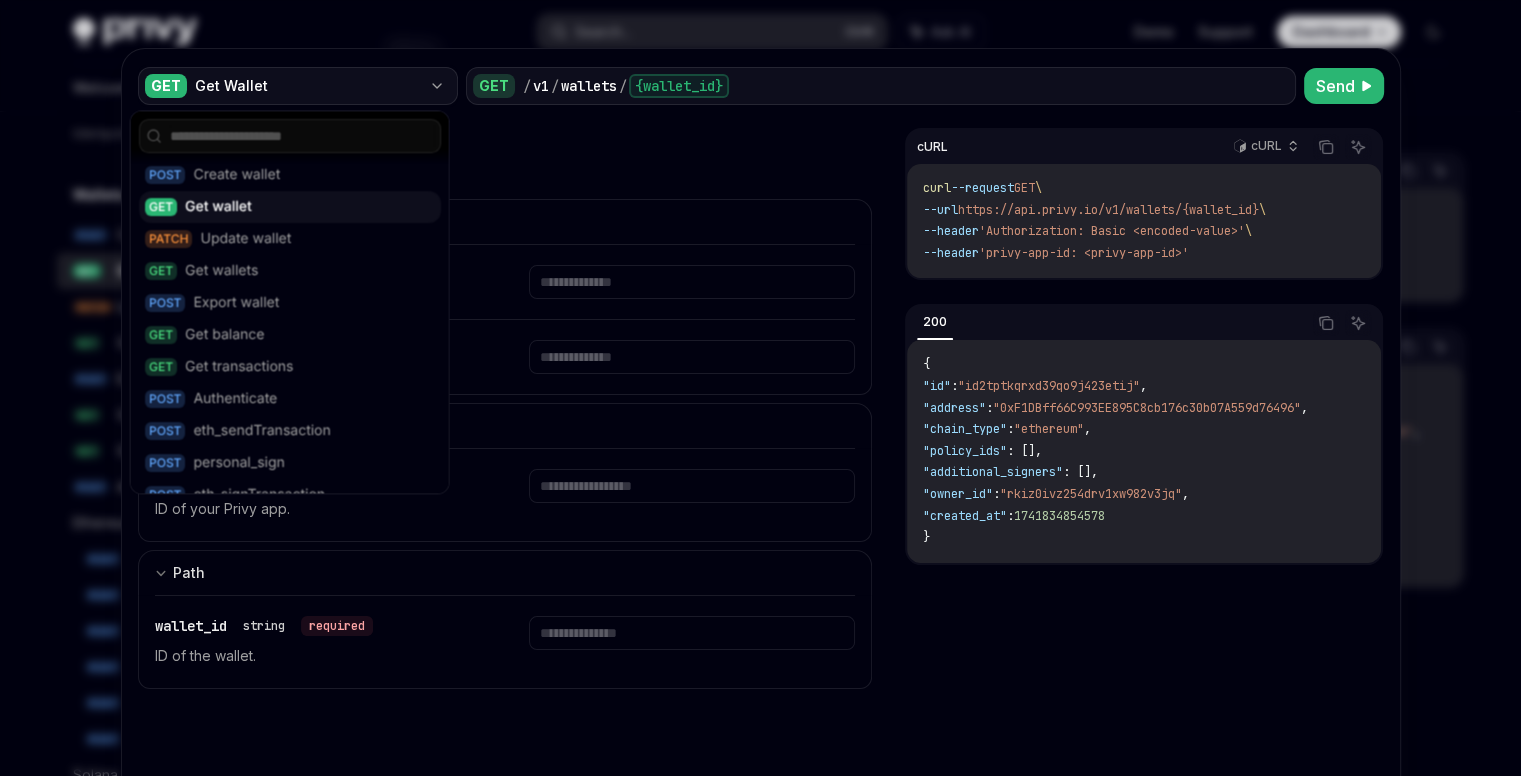 click on "Get Wallet" at bounding box center [308, 86] 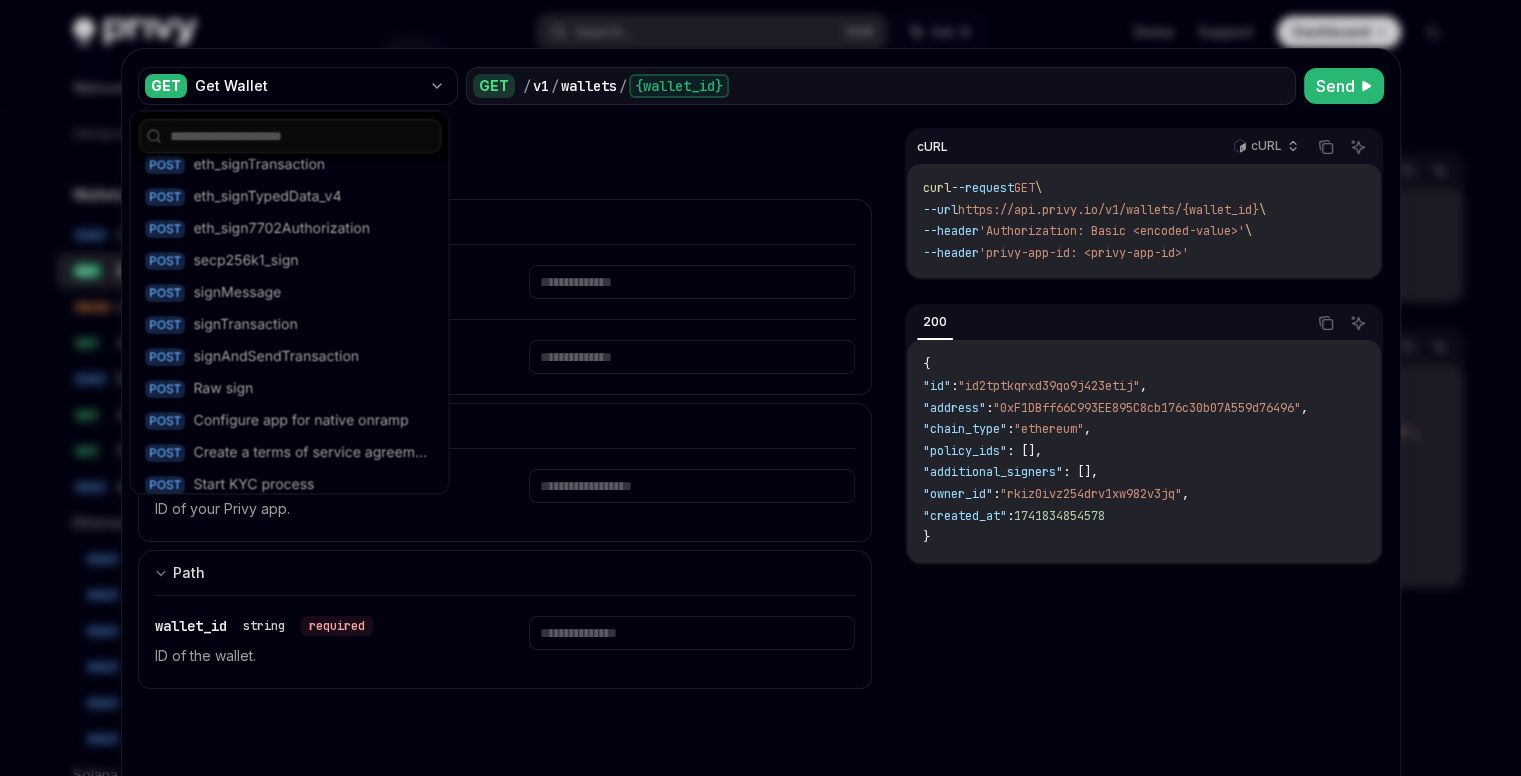 scroll, scrollTop: 331, scrollLeft: 0, axis: vertical 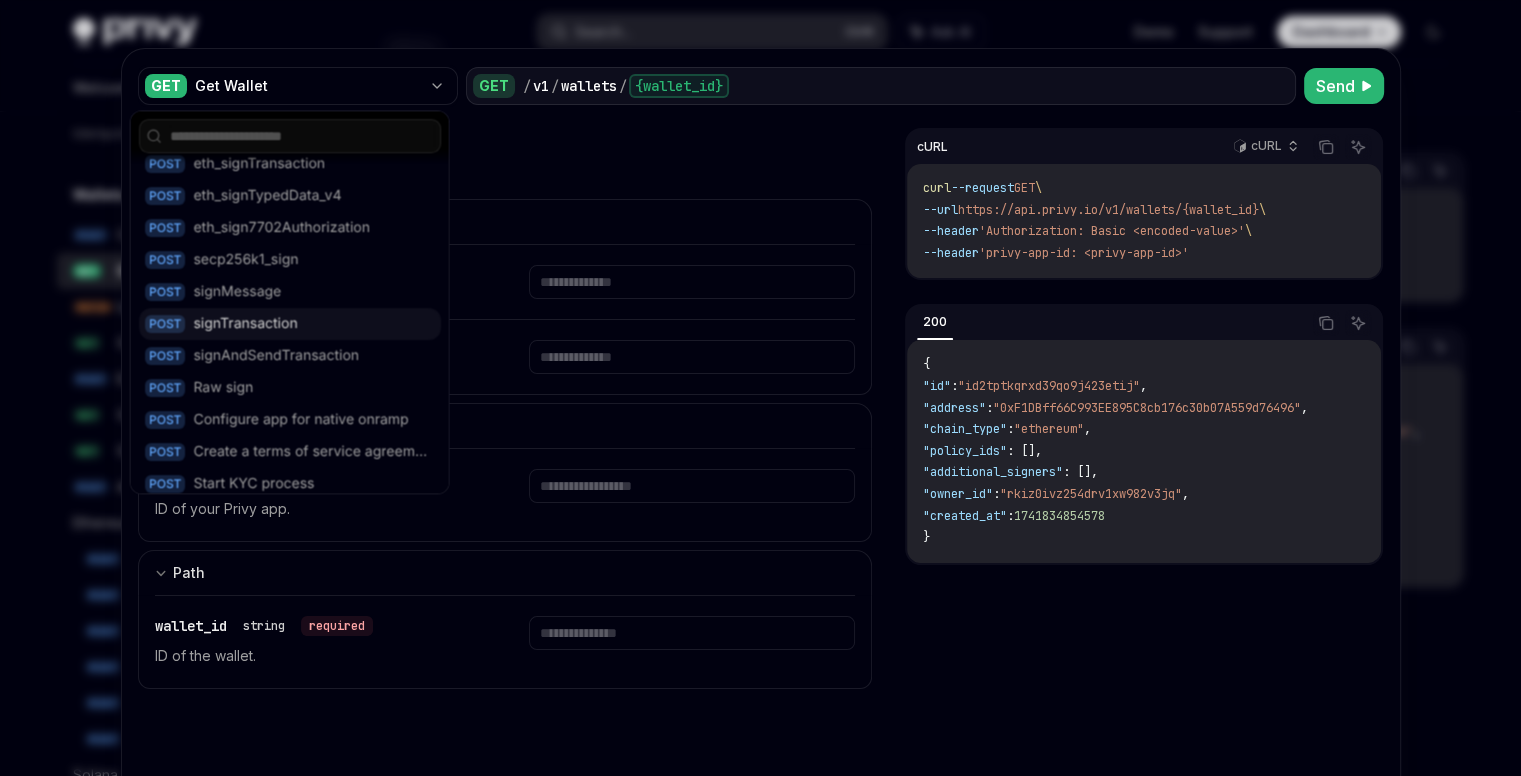 click on "POST signTransaction" at bounding box center (290, 324) 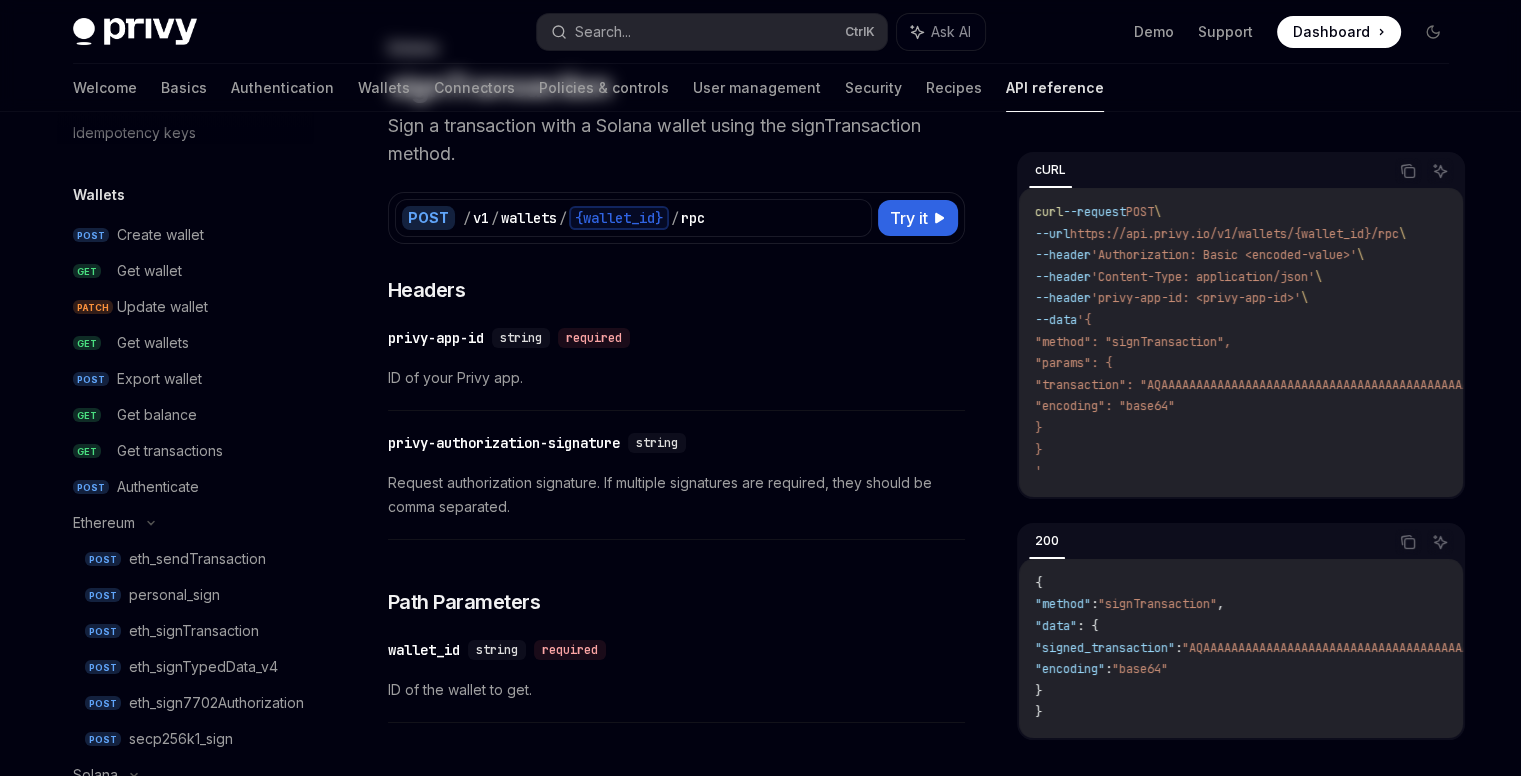 scroll, scrollTop: 0, scrollLeft: 0, axis: both 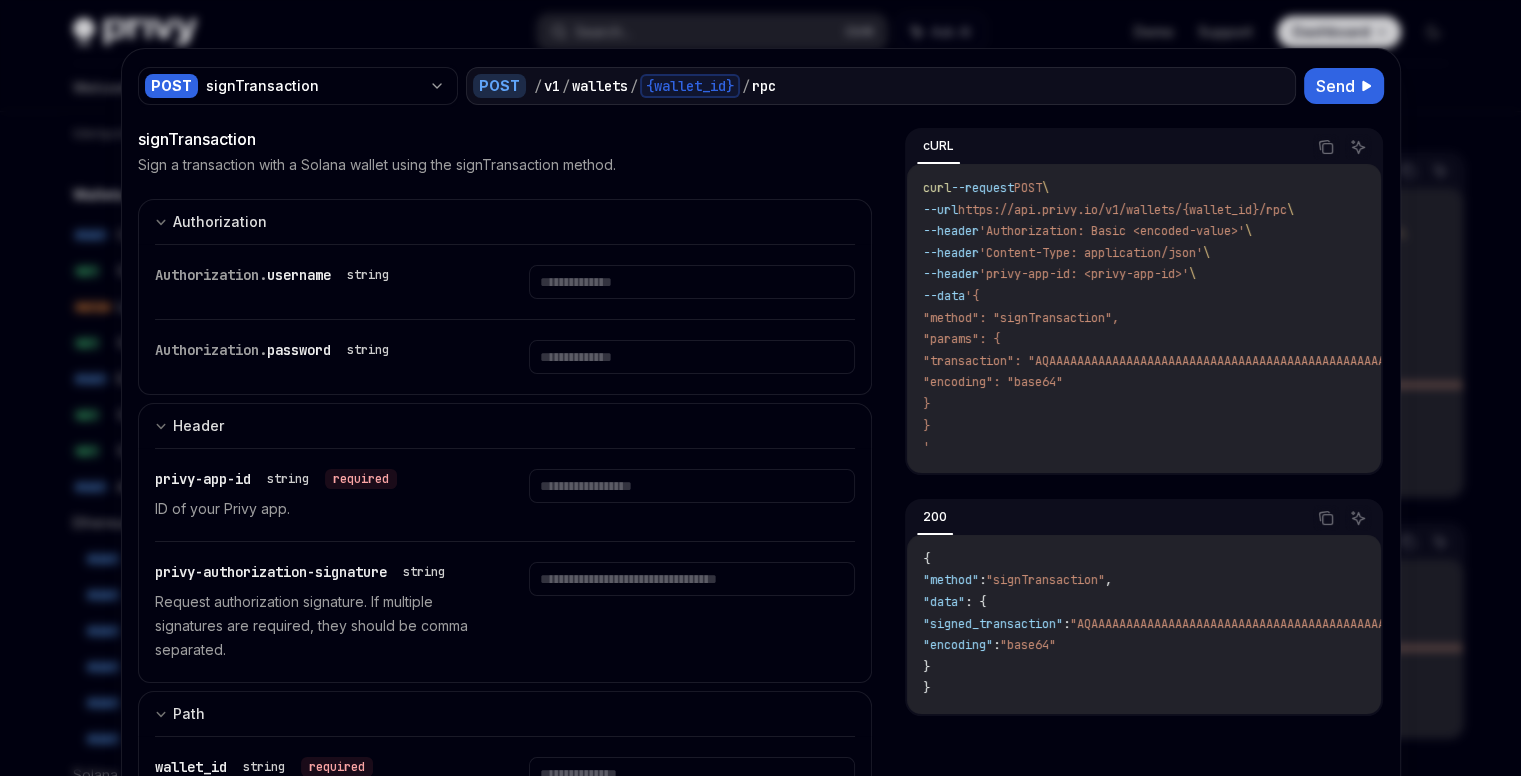 click at bounding box center (760, 388) 